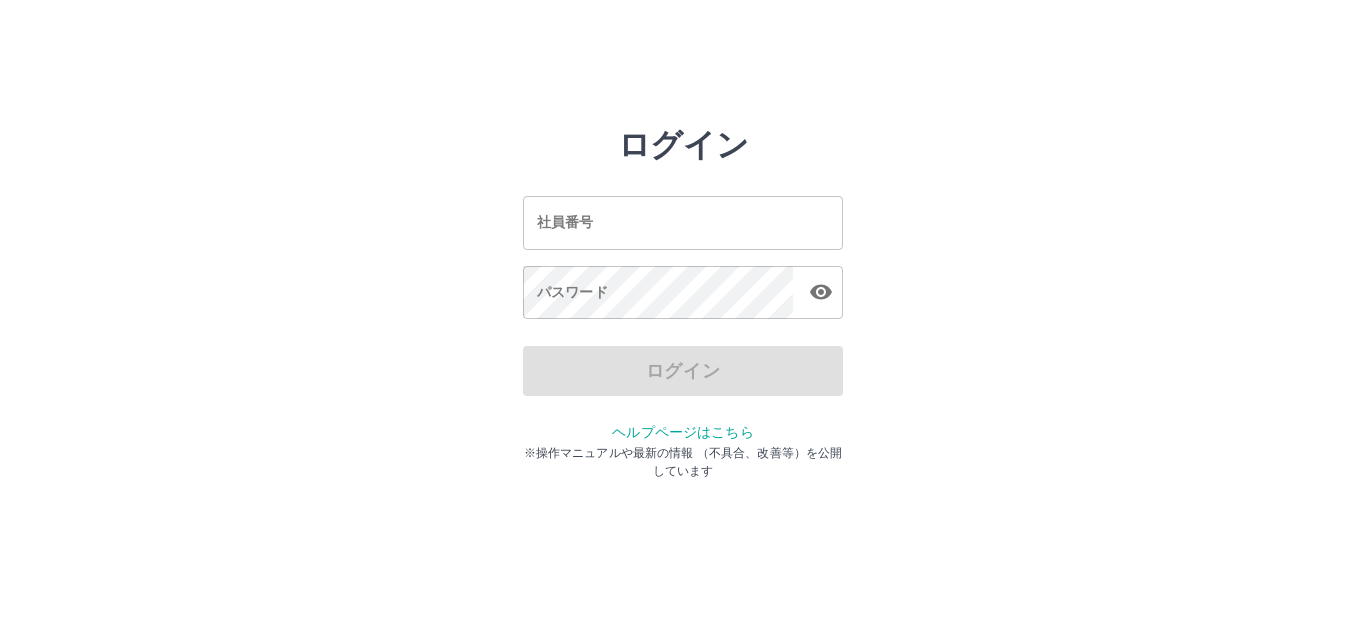 scroll, scrollTop: 0, scrollLeft: 0, axis: both 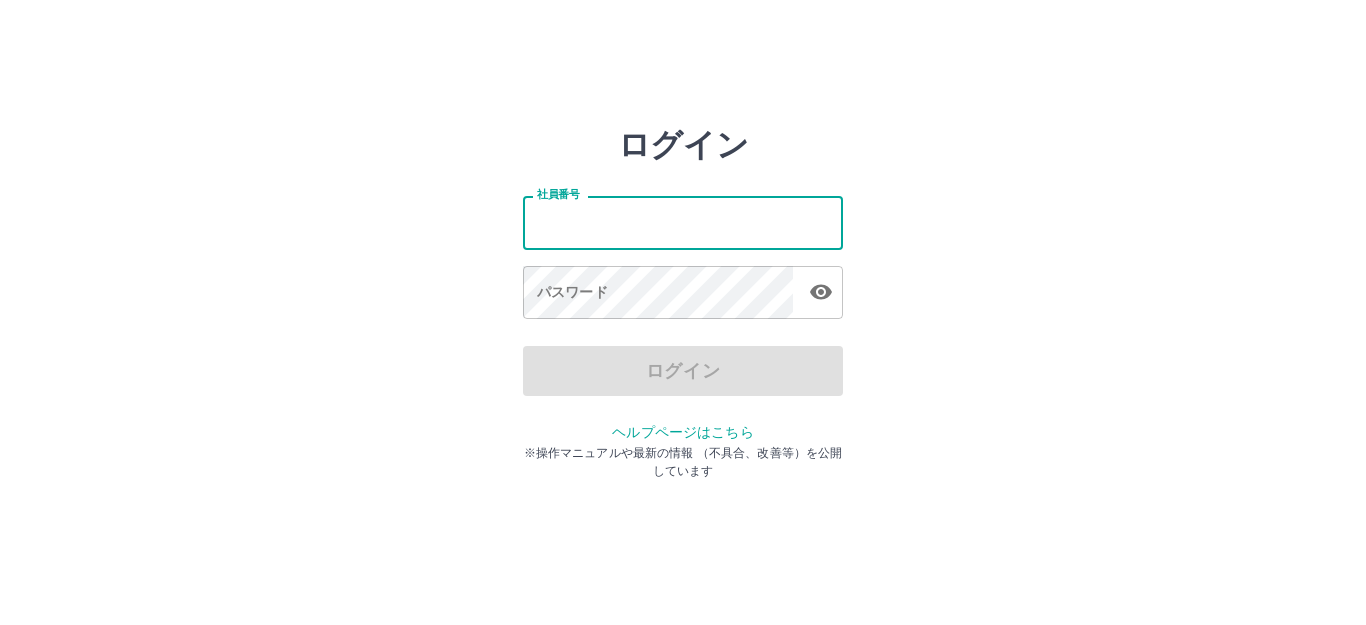 click on "社員番号" at bounding box center (683, 222) 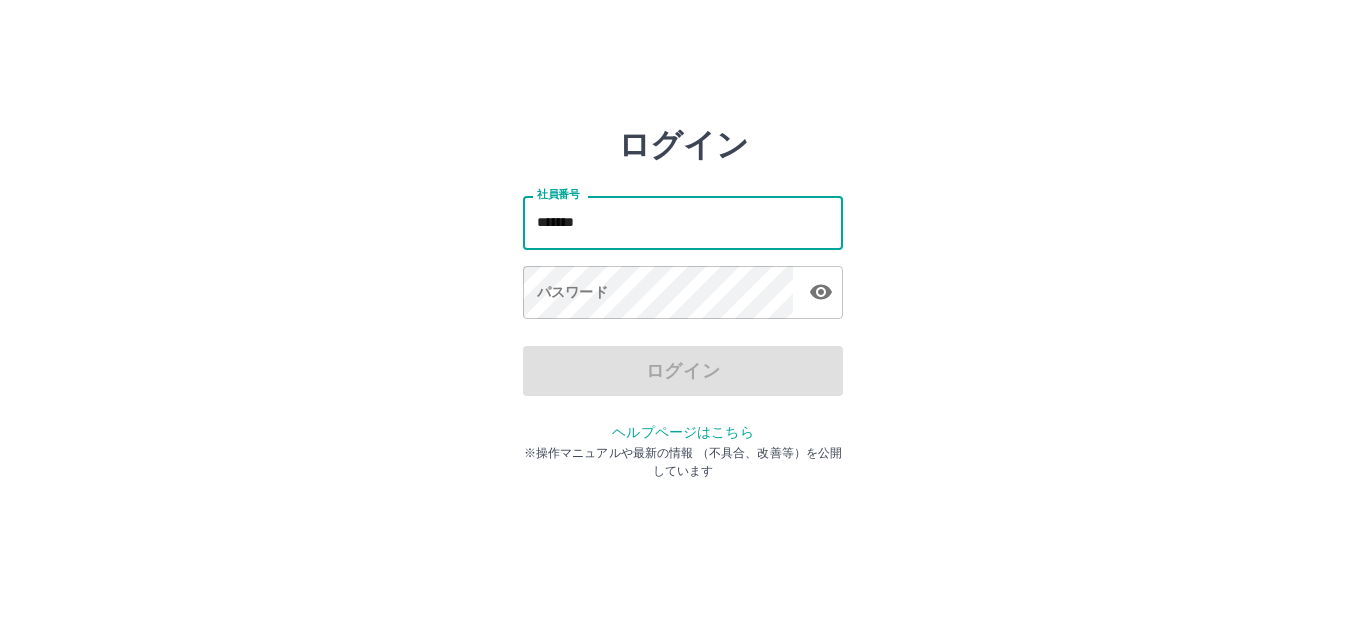 type on "*******" 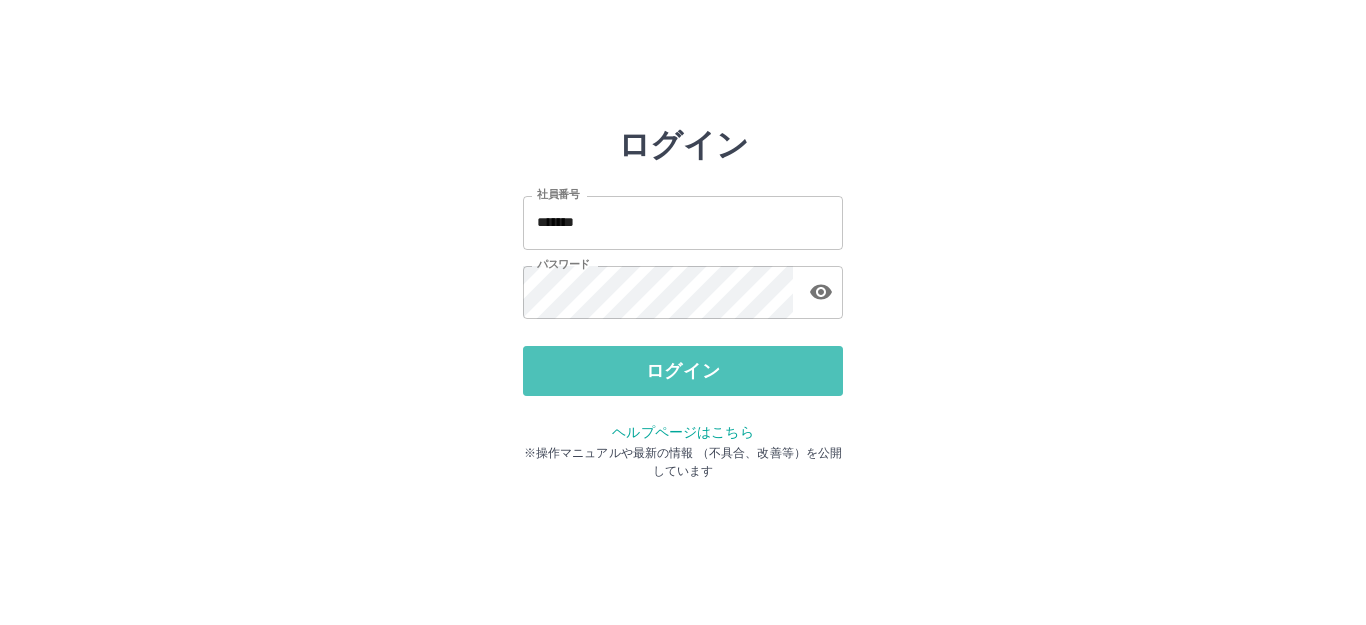 drag, startPoint x: 681, startPoint y: 375, endPoint x: 686, endPoint y: 364, distance: 12.083046 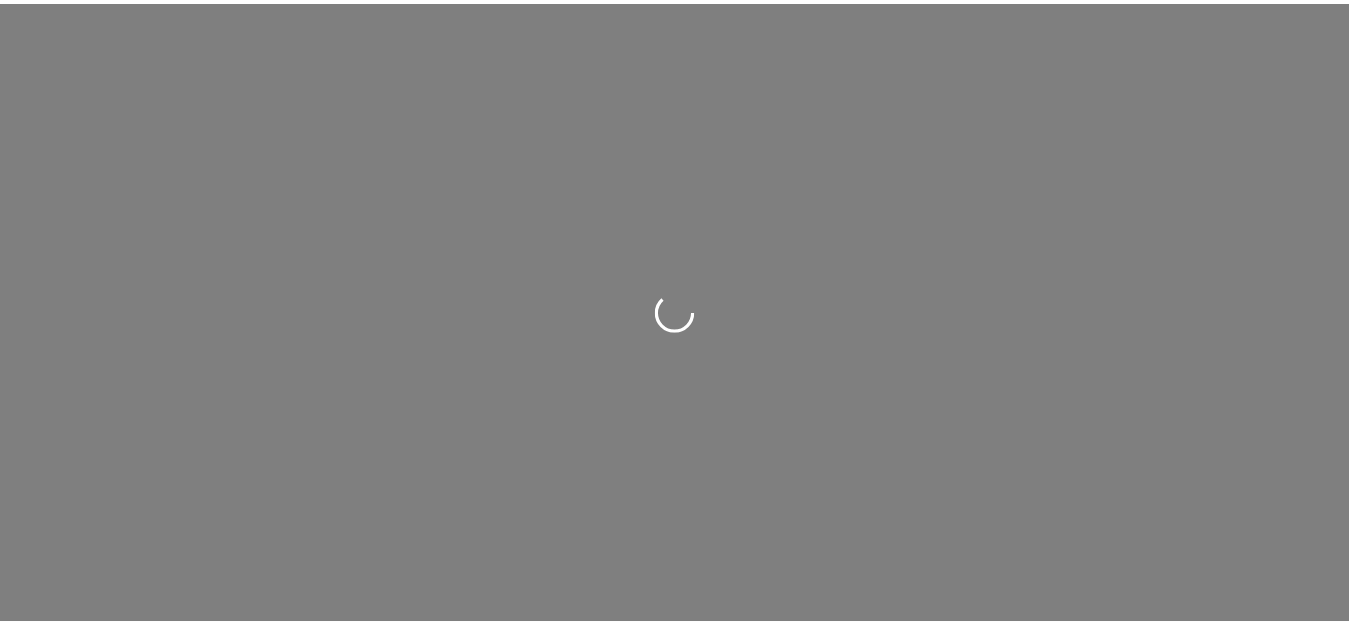 scroll, scrollTop: 0, scrollLeft: 0, axis: both 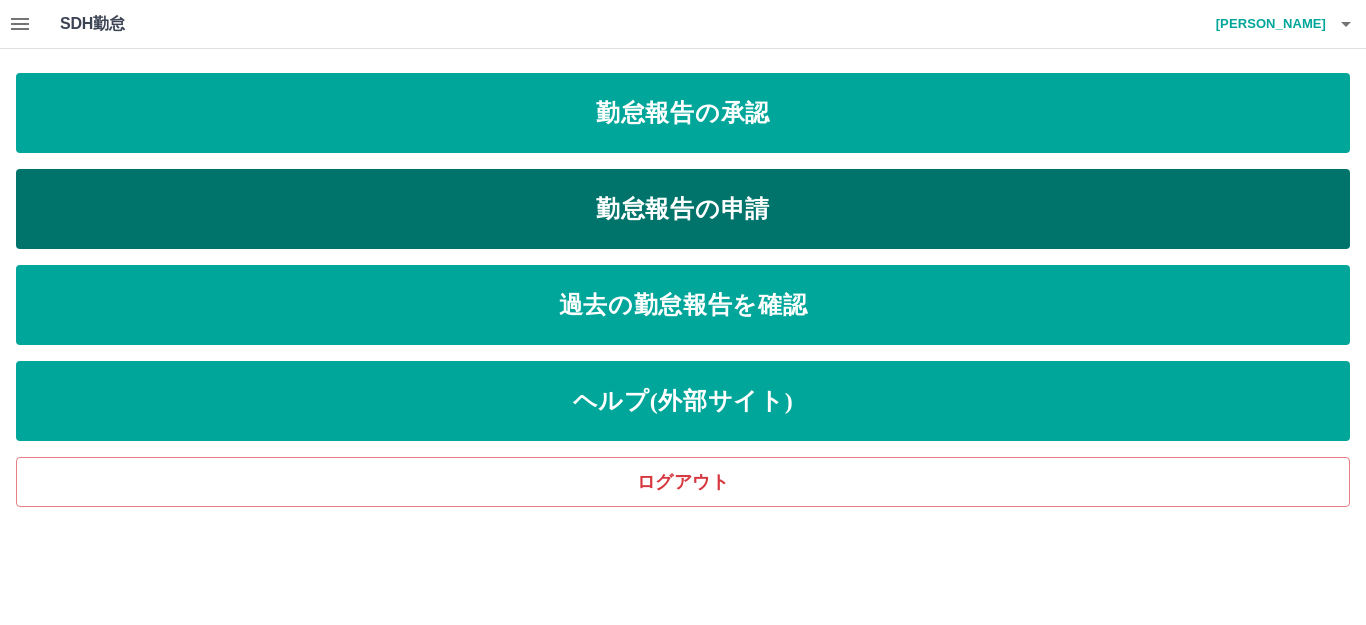 click on "勤怠報告の申請" at bounding box center (683, 209) 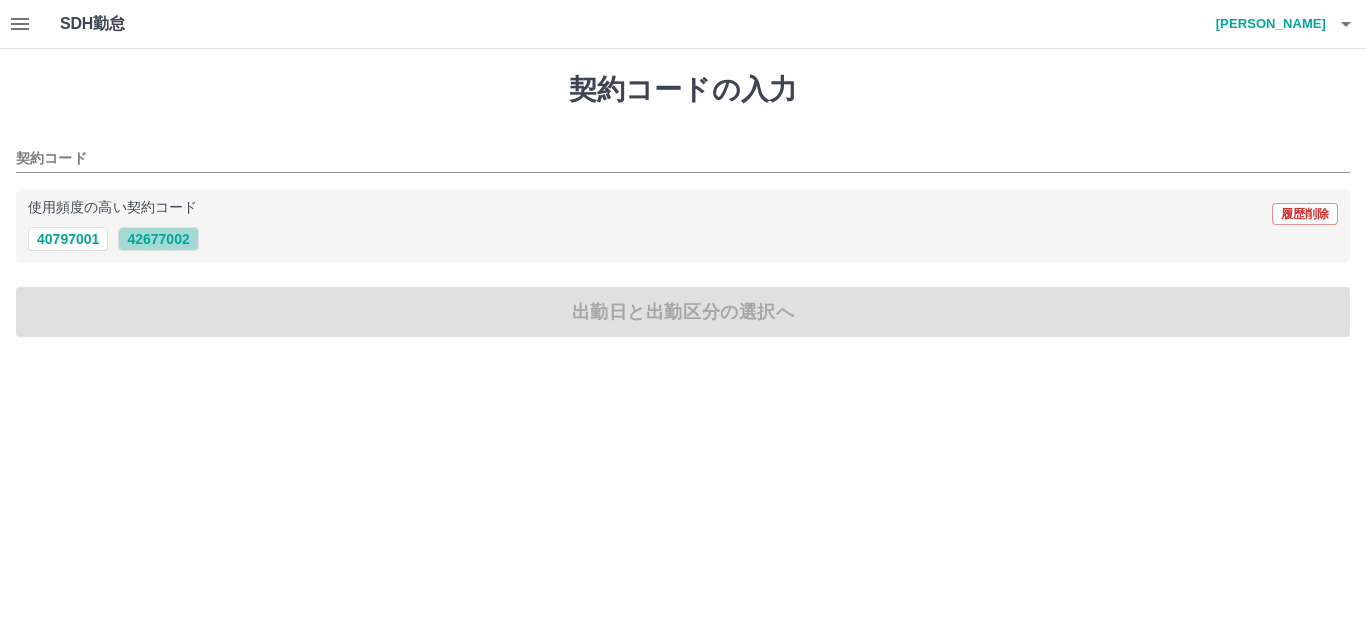 click on "42677002" at bounding box center (158, 239) 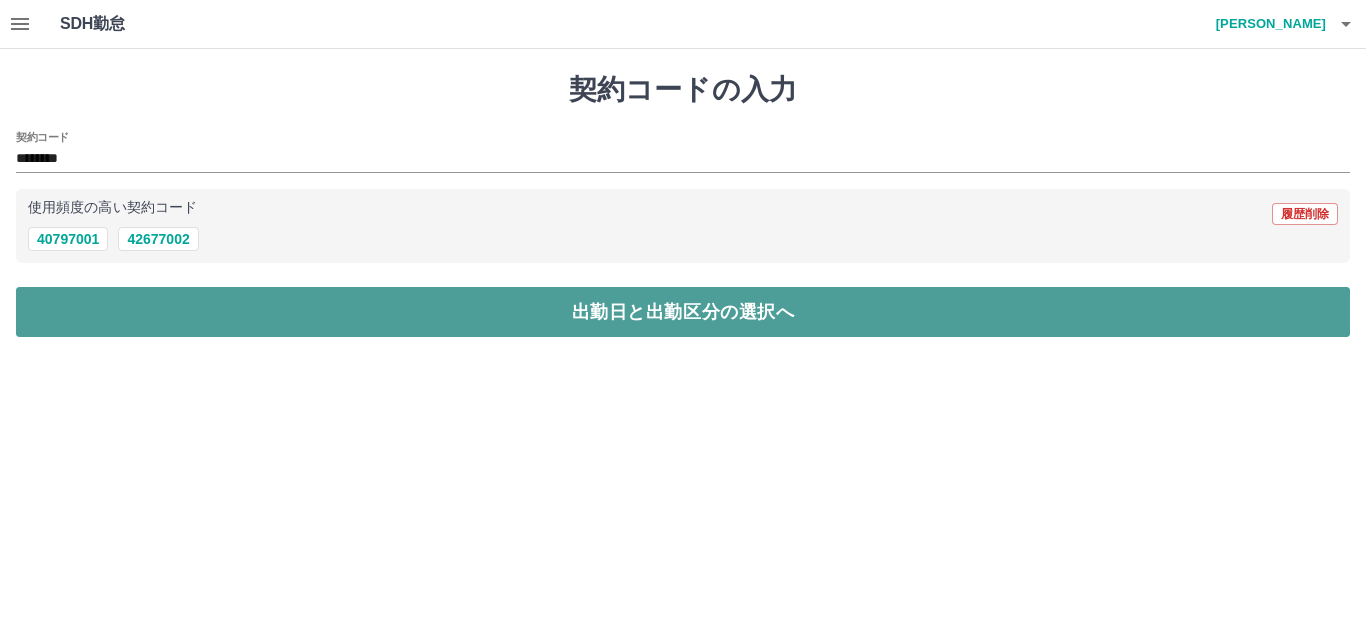 click on "出勤日と出勤区分の選択へ" at bounding box center (683, 312) 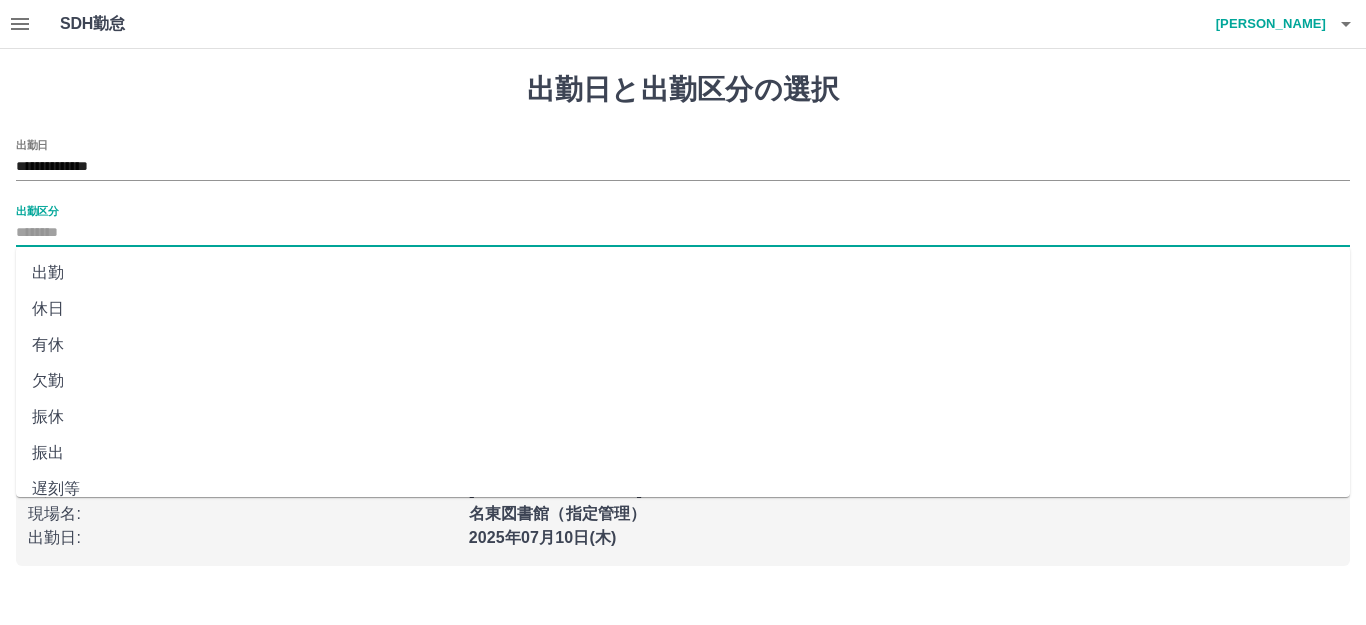click on "出勤区分" at bounding box center (683, 233) 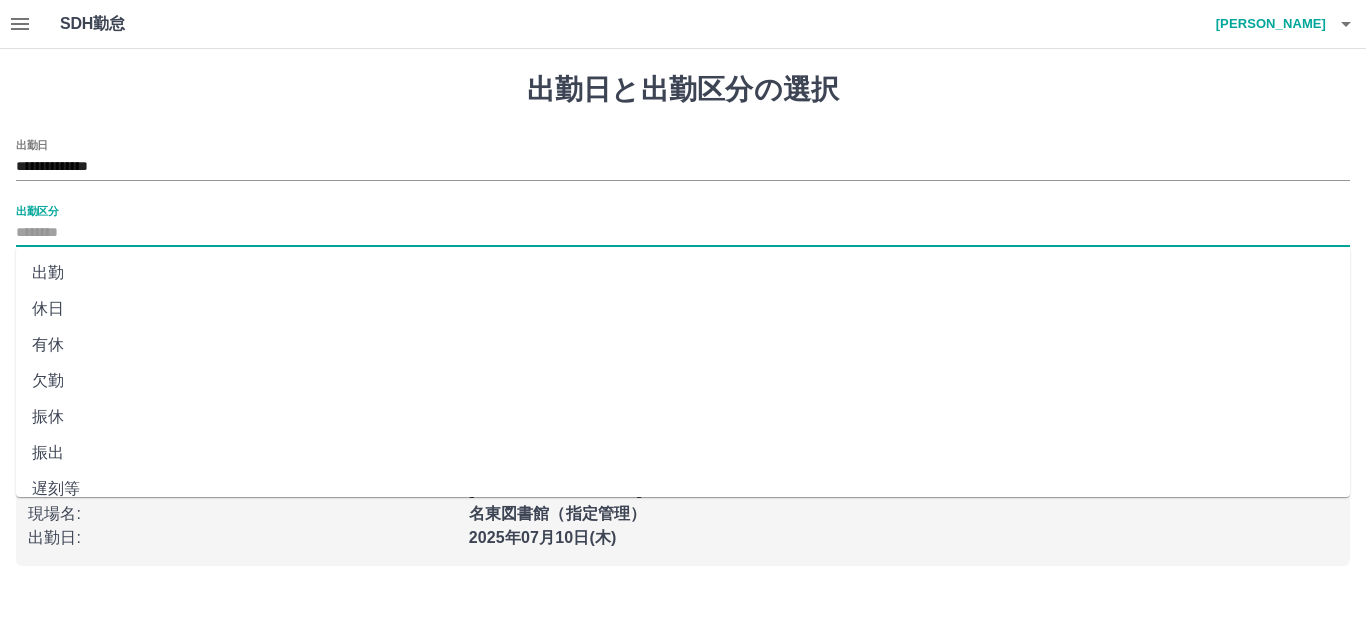 click on "出勤" at bounding box center (683, 273) 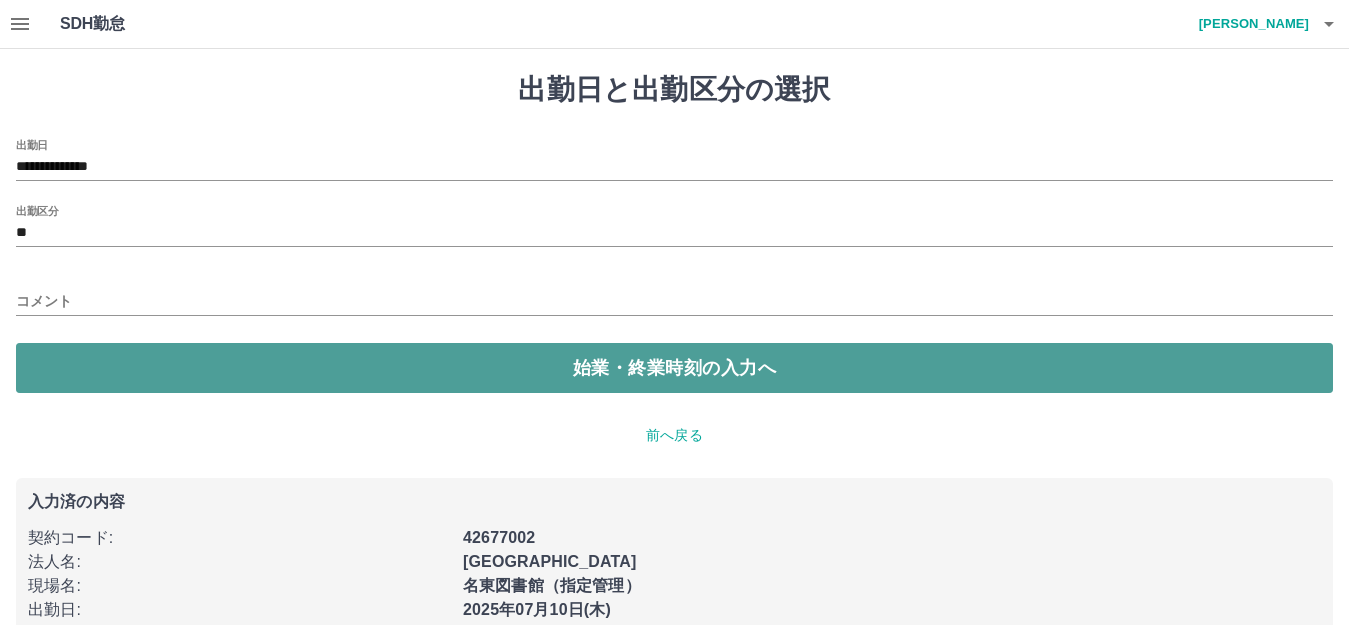 click on "始業・終業時刻の入力へ" at bounding box center (674, 368) 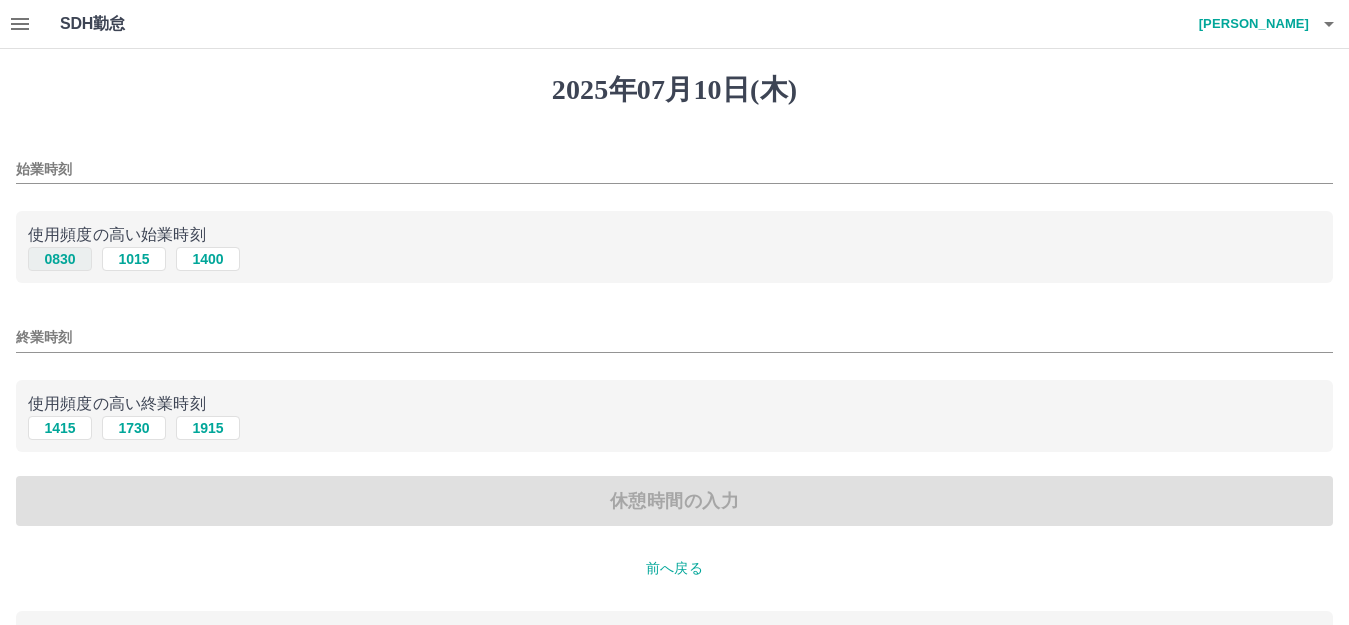 click on "0830" at bounding box center [60, 259] 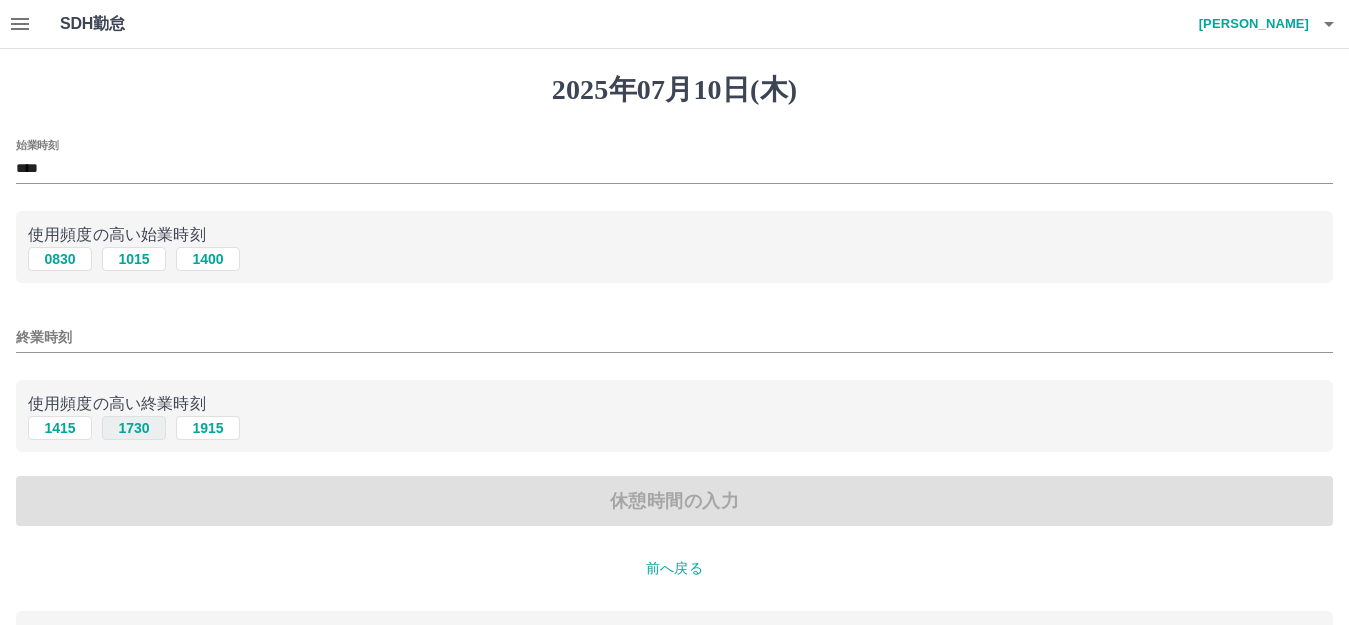 click on "1730" at bounding box center (134, 428) 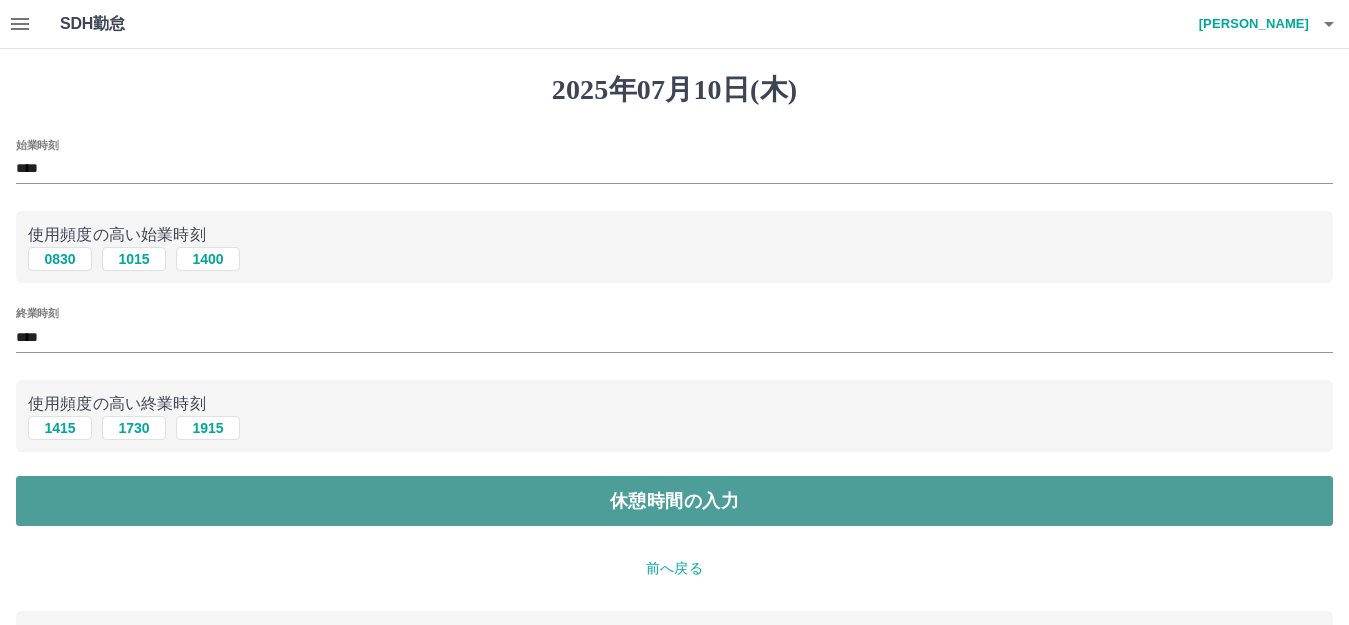 click on "休憩時間の入力" at bounding box center (674, 501) 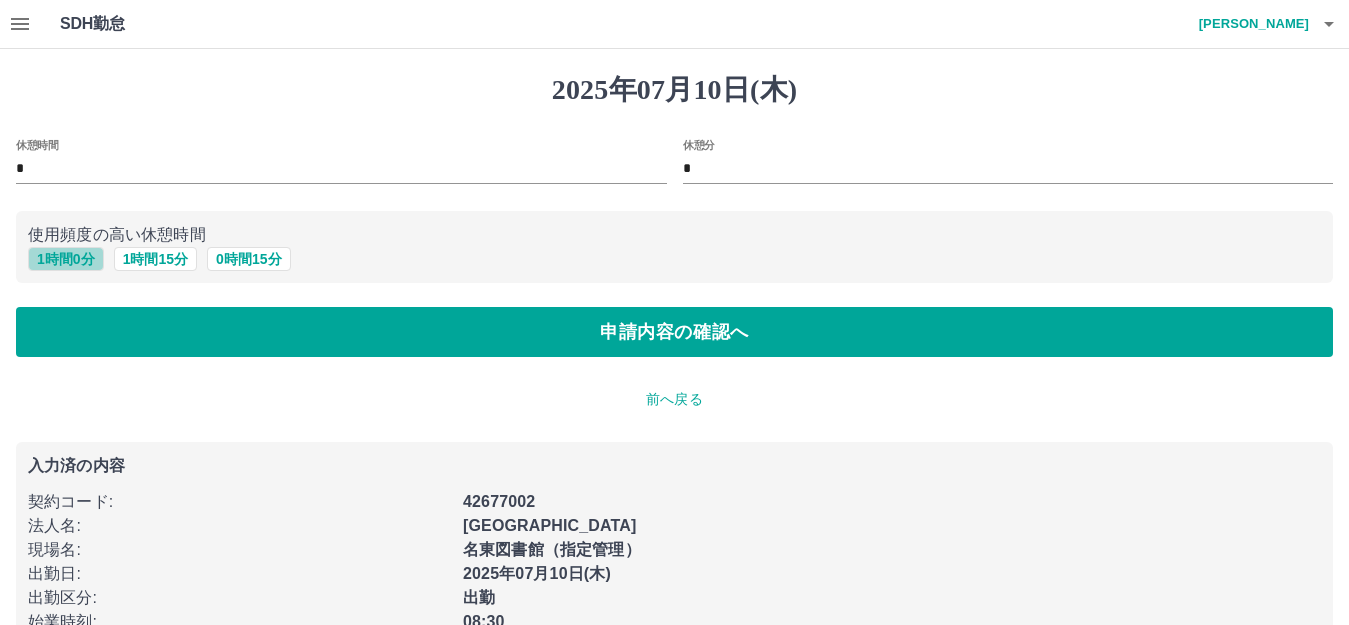click on "1 時間 0 分" at bounding box center [66, 259] 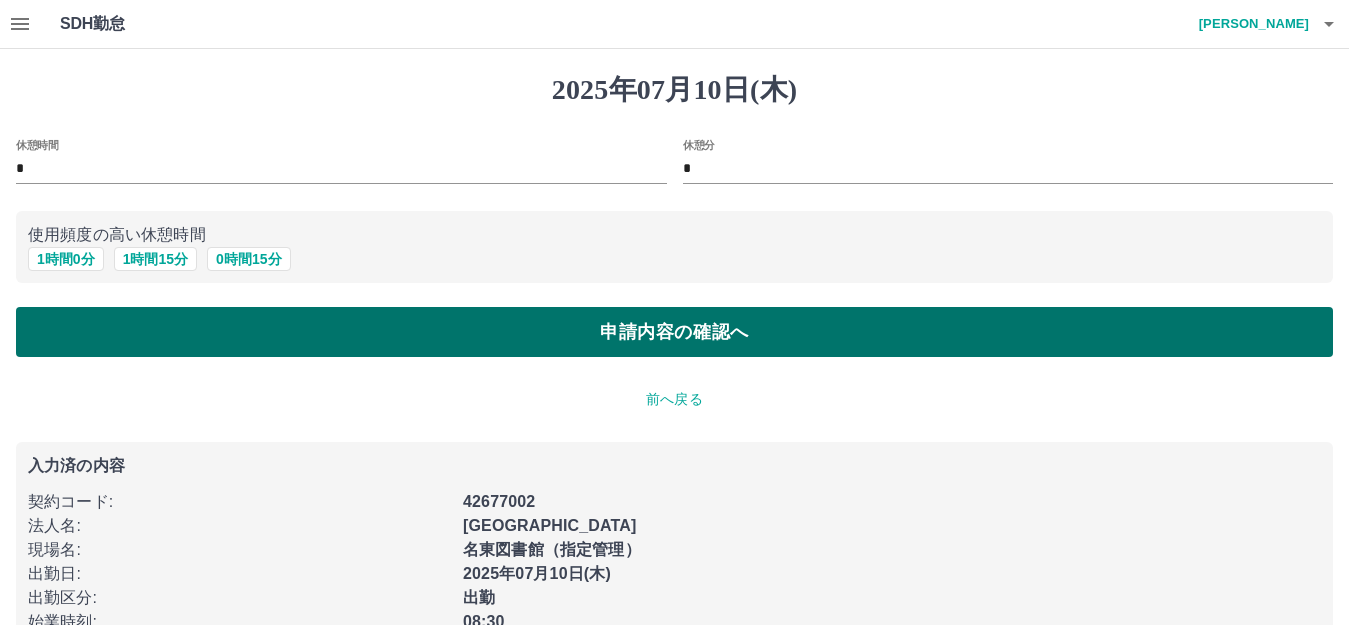 click on "申請内容の確認へ" at bounding box center [674, 332] 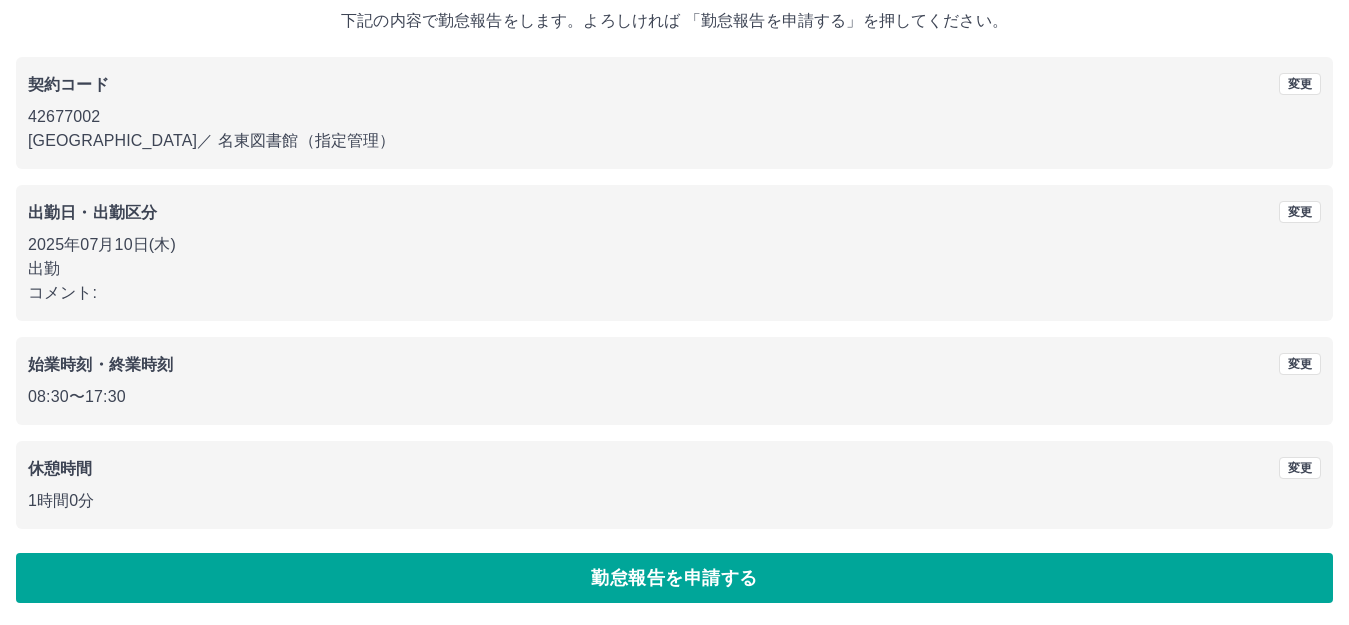 scroll, scrollTop: 124, scrollLeft: 0, axis: vertical 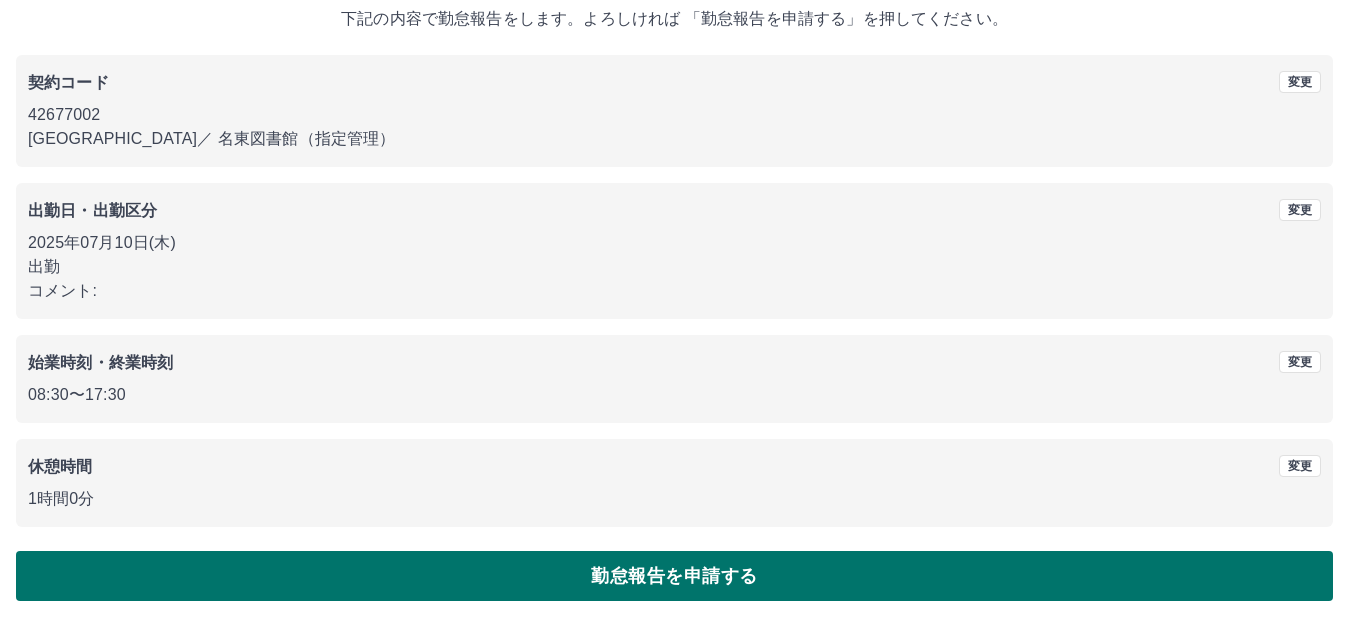 click on "勤怠報告を申請する" at bounding box center (674, 576) 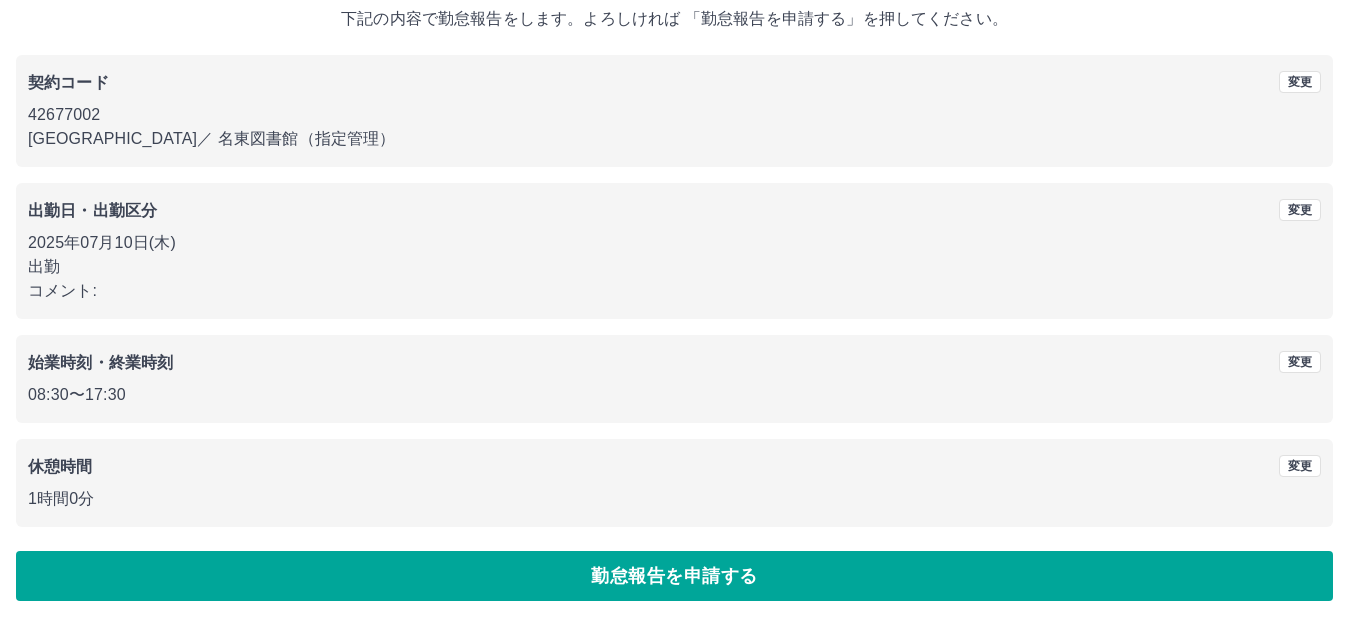 scroll, scrollTop: 0, scrollLeft: 0, axis: both 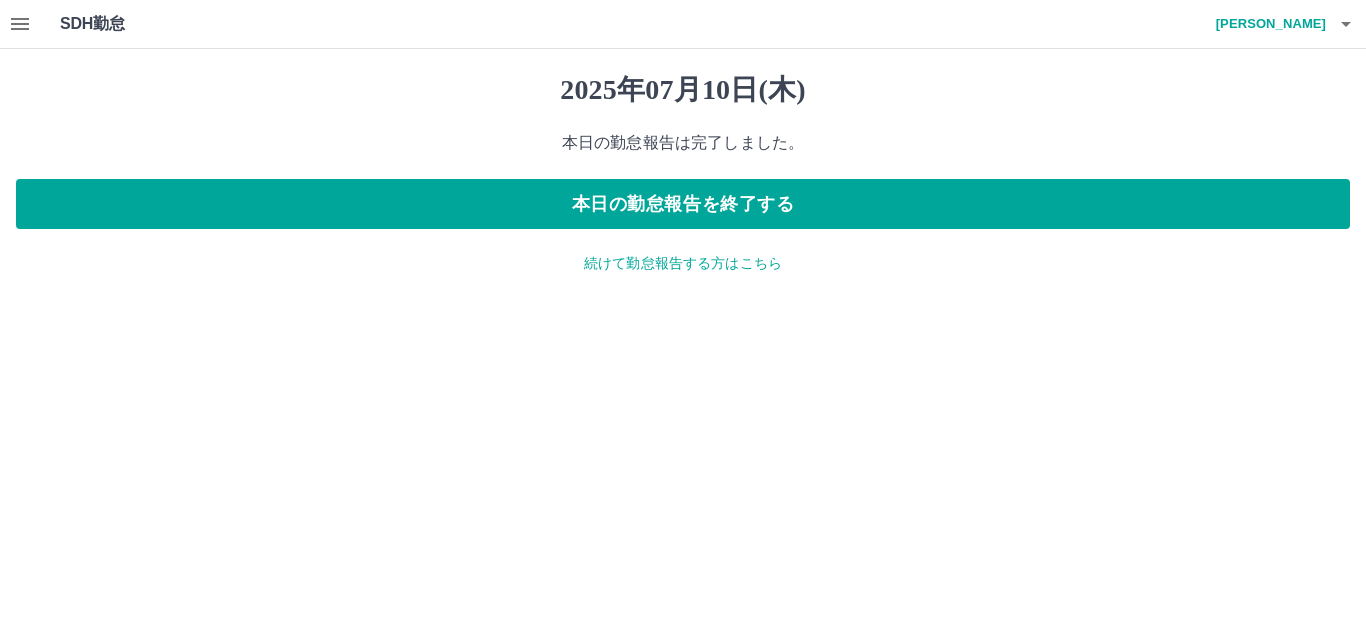click on "続けて勤怠報告する方はこちら" at bounding box center (683, 263) 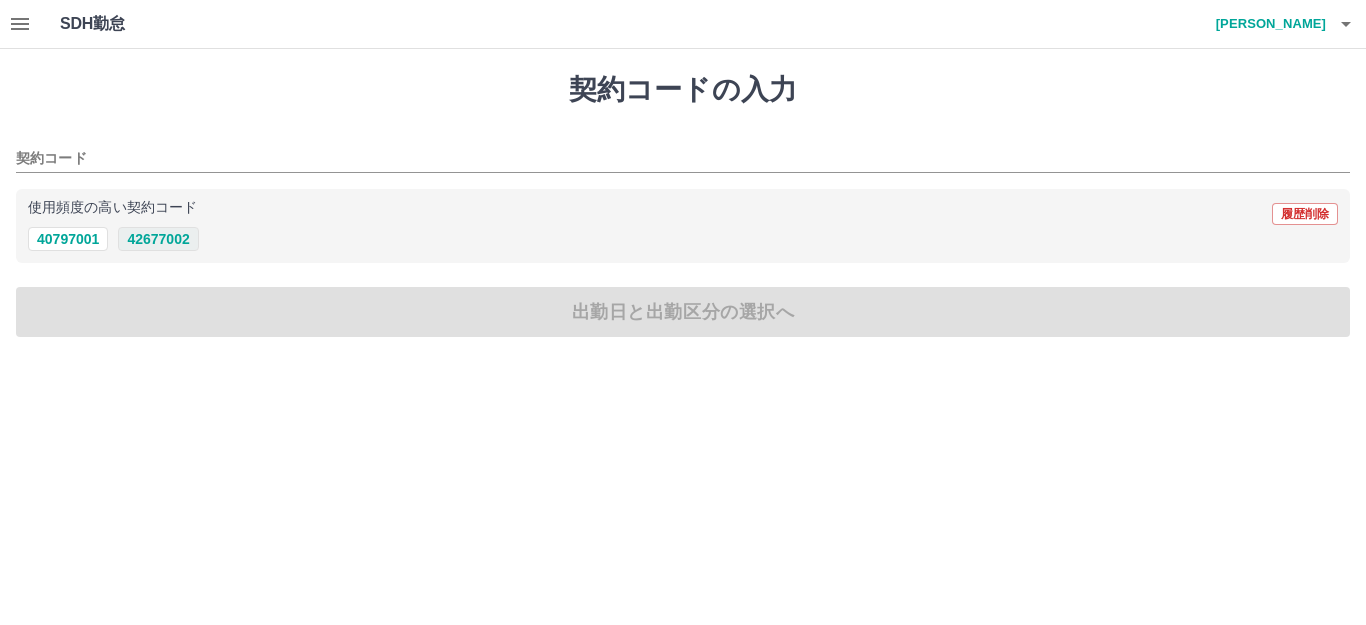 click on "42677002" at bounding box center [158, 239] 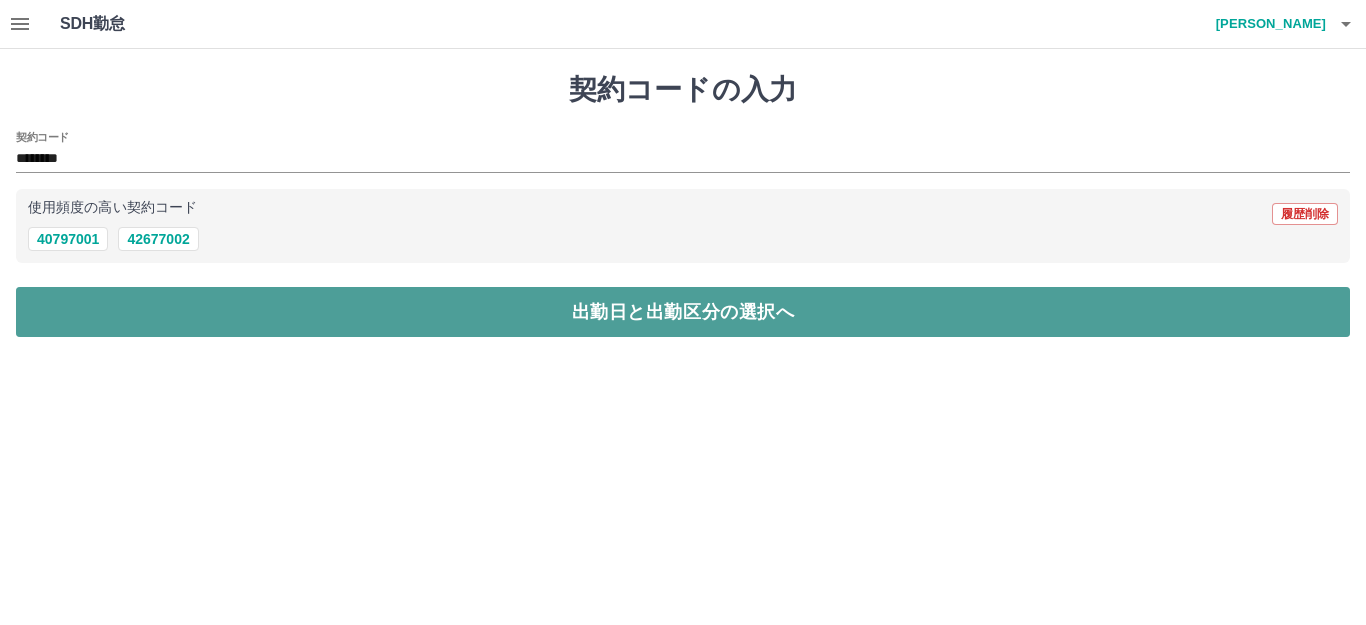 click on "出勤日と出勤区分の選択へ" at bounding box center (683, 312) 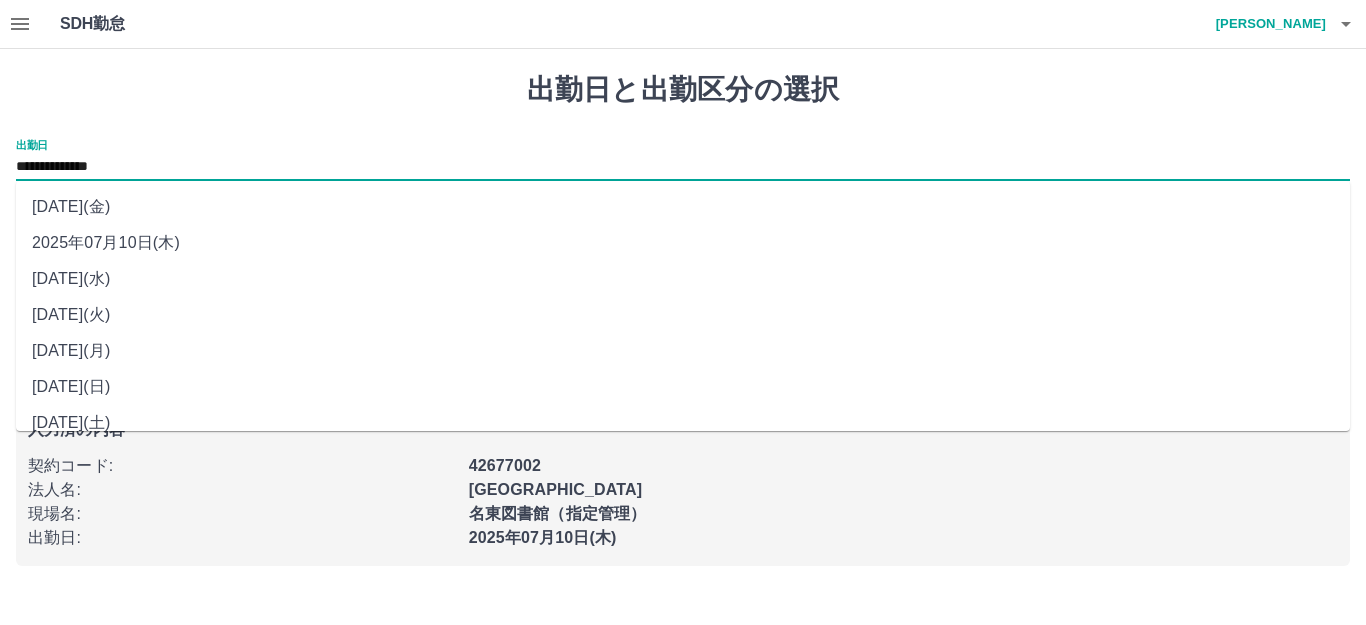 click on "**********" at bounding box center [683, 167] 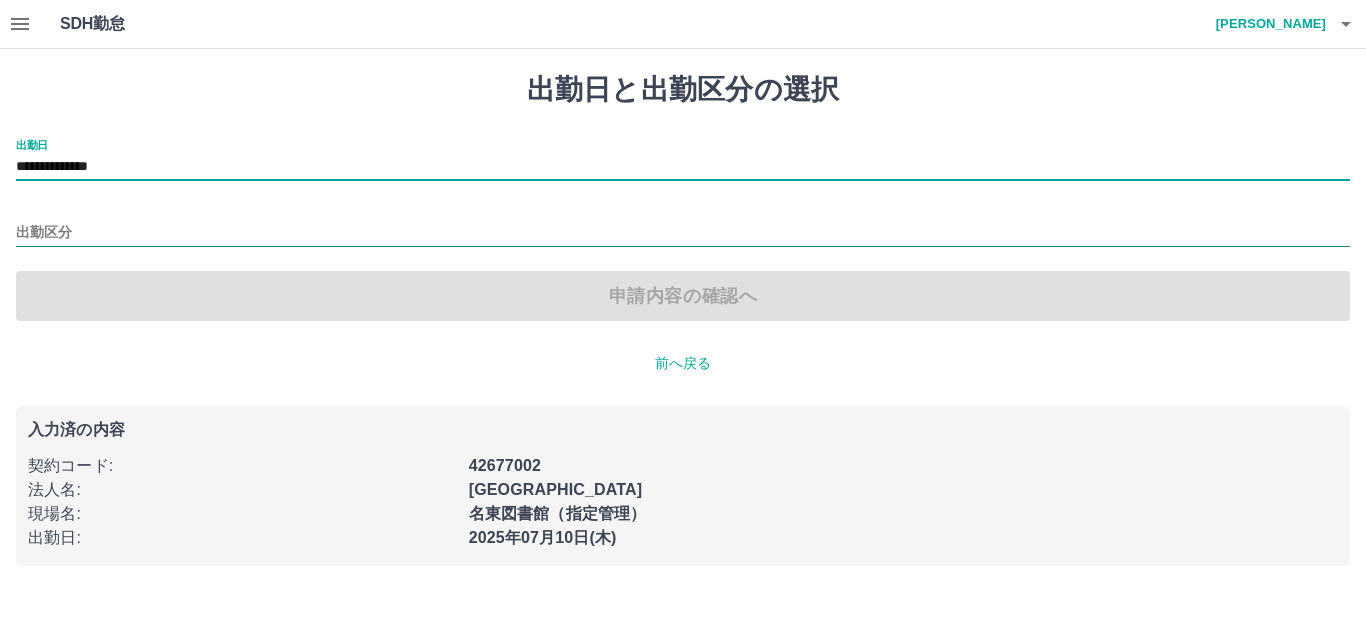 click on "出勤区分" at bounding box center (683, 233) 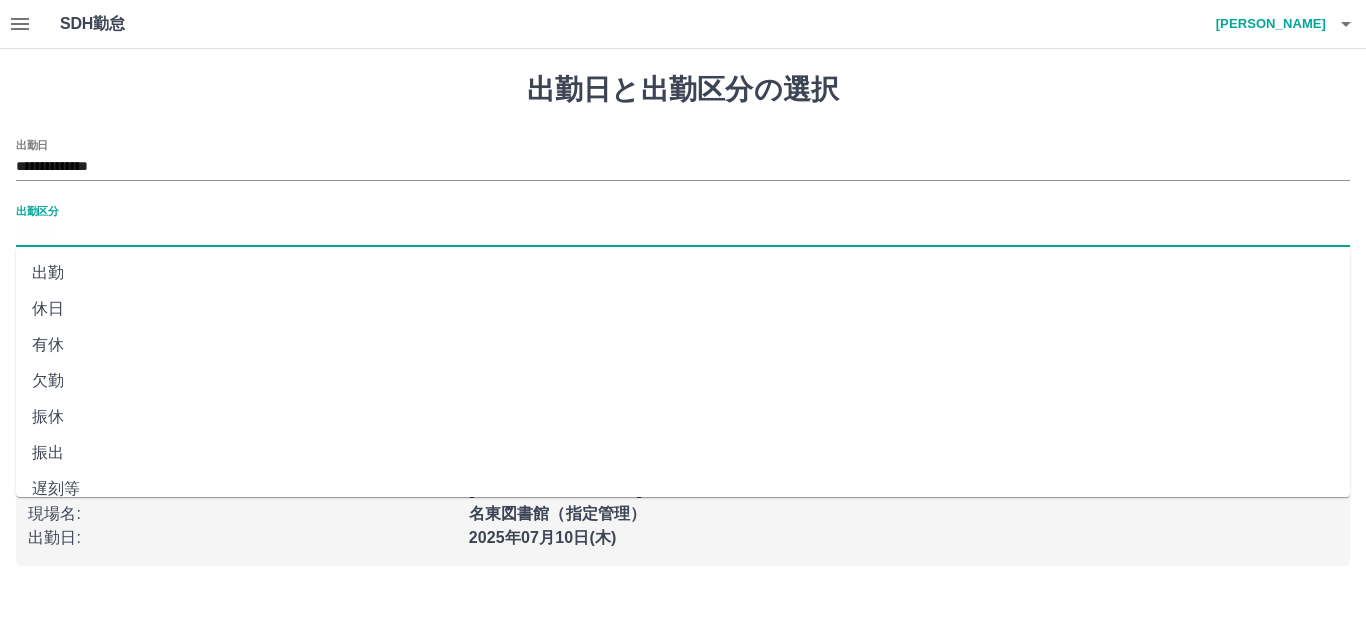 click on "出勤" at bounding box center [683, 273] 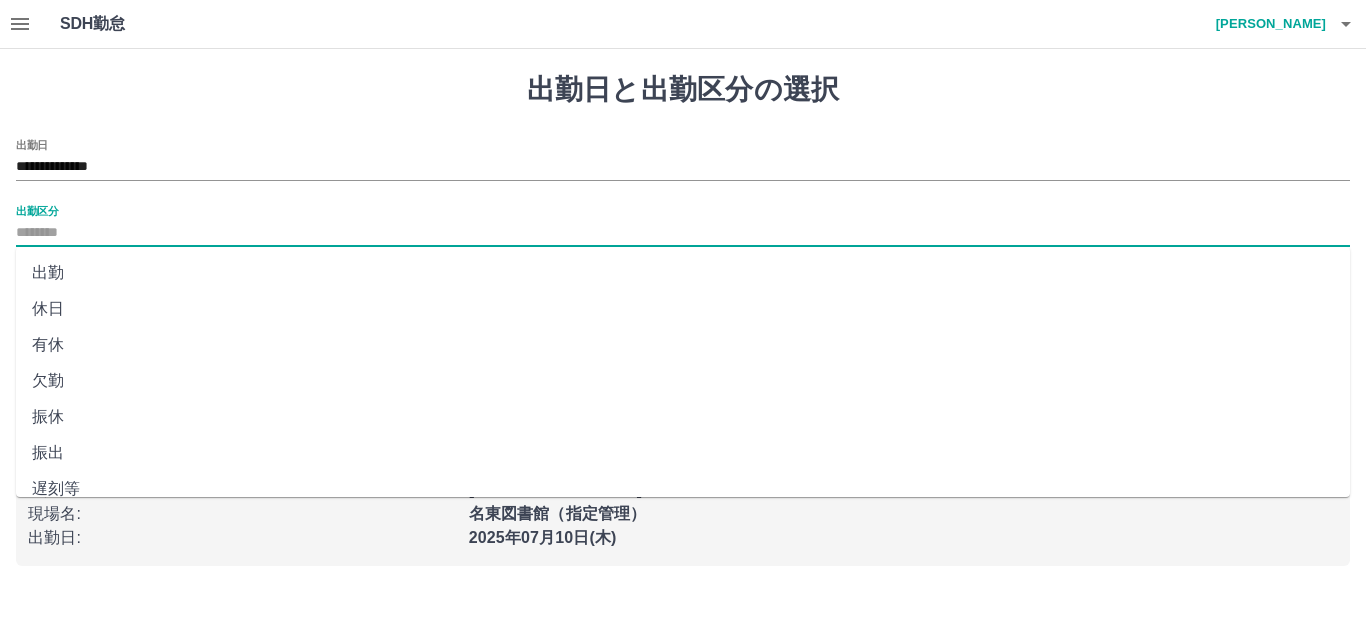 type on "**" 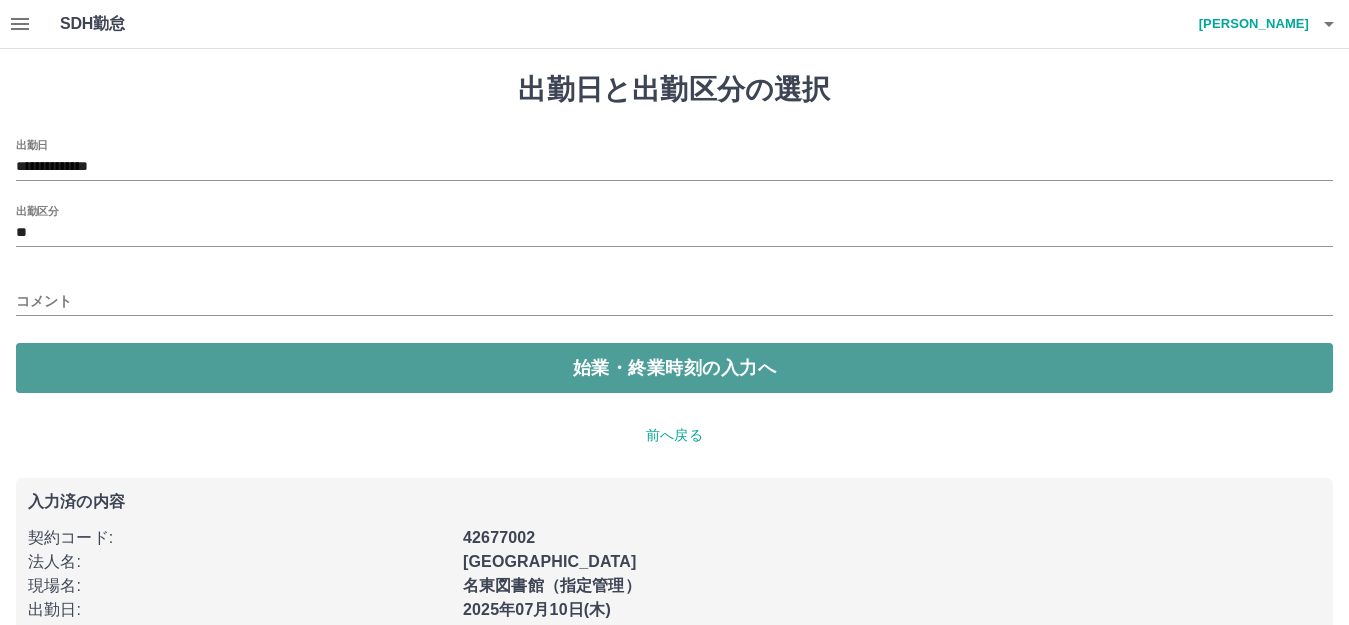 click on "始業・終業時刻の入力へ" at bounding box center (674, 368) 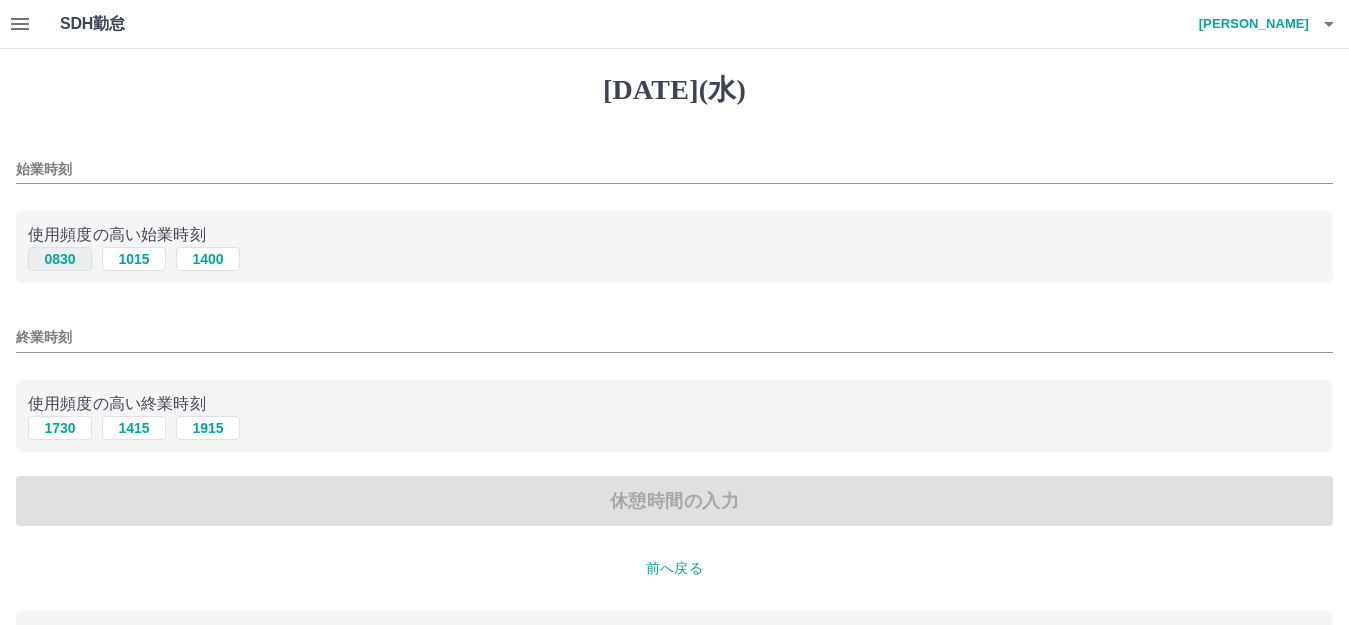 click on "0830" at bounding box center [60, 259] 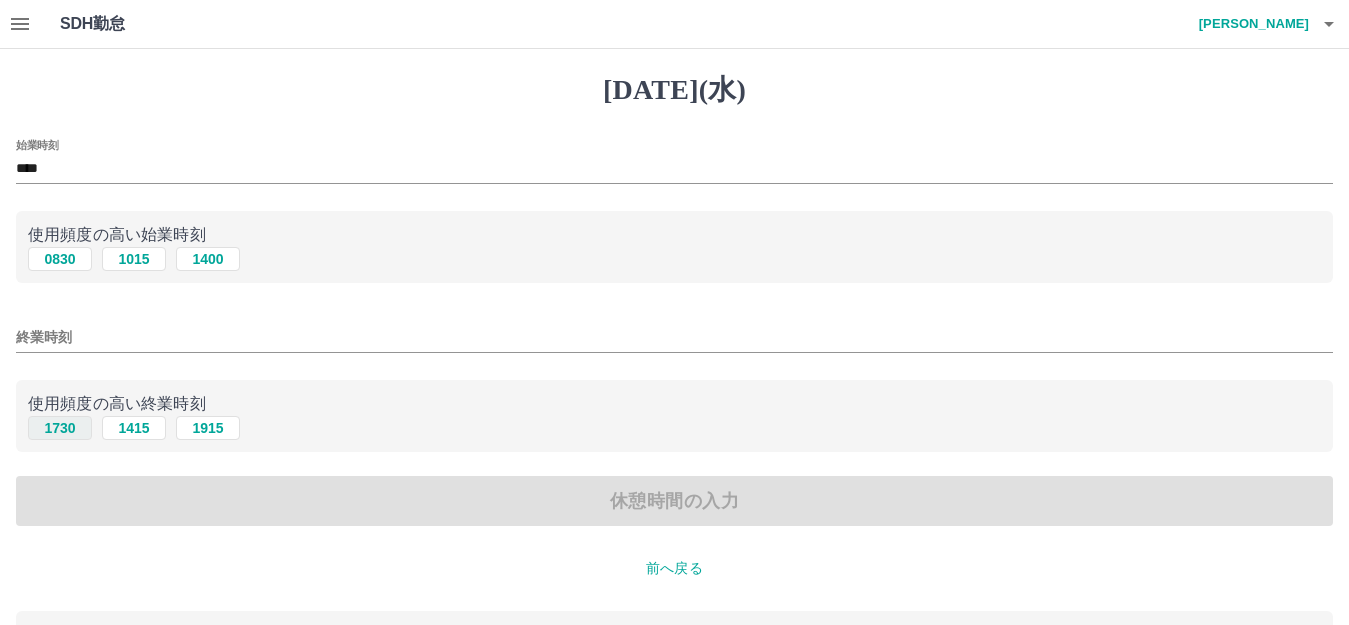 click on "1730" at bounding box center [60, 428] 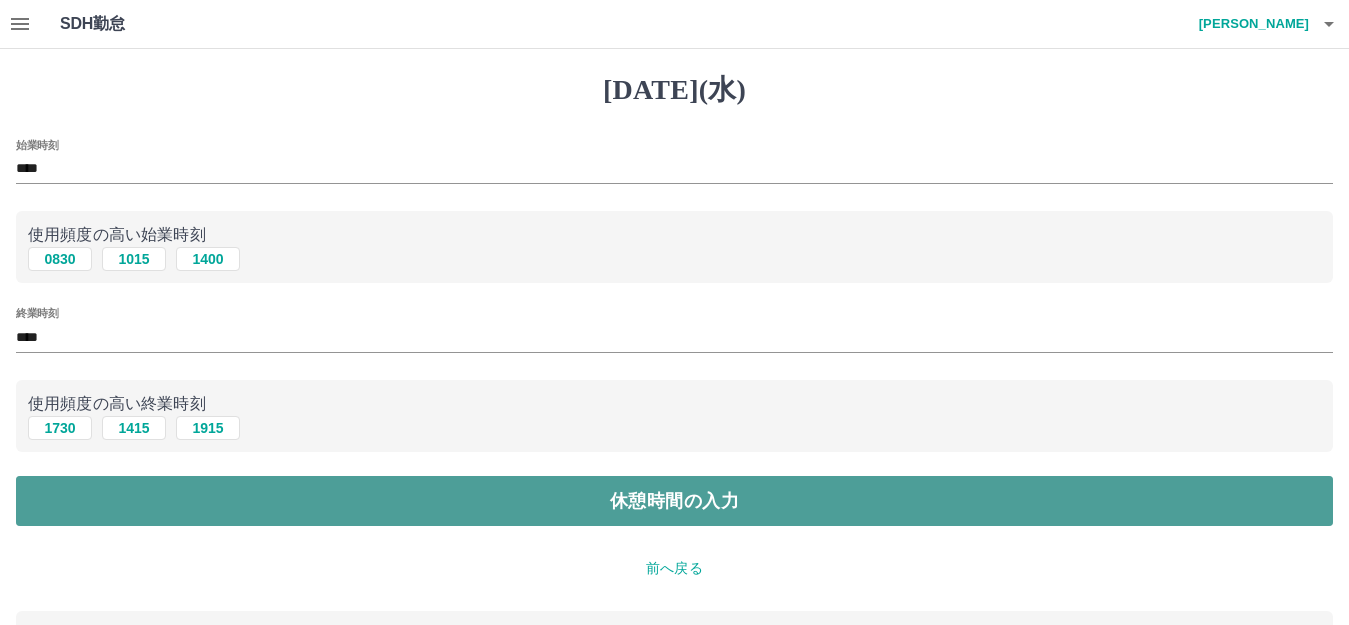 click on "休憩時間の入力" at bounding box center [674, 501] 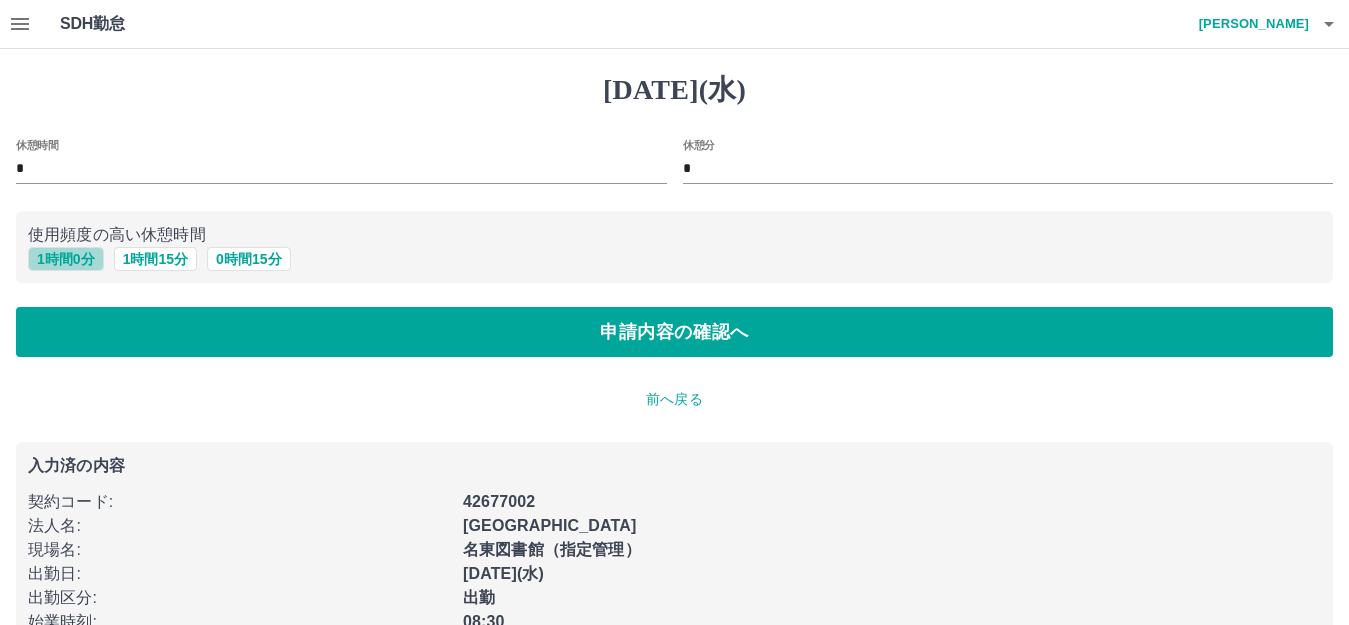 click on "1 時間 0 分" at bounding box center (66, 259) 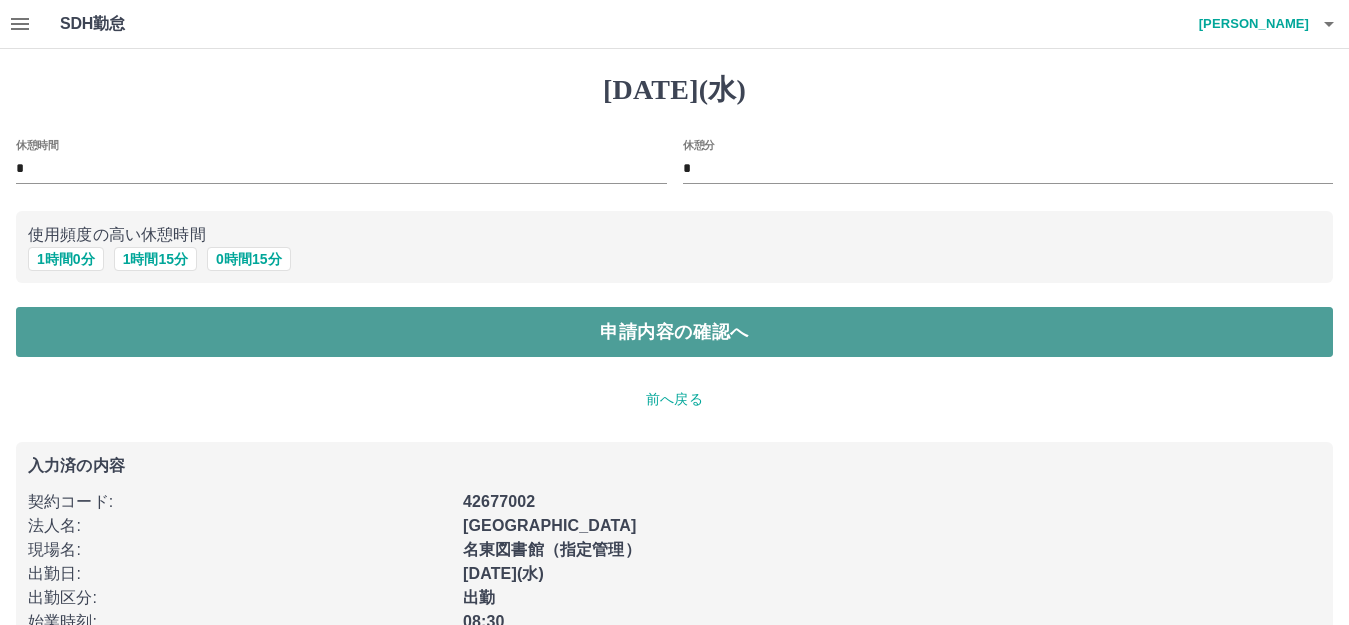 click on "申請内容の確認へ" at bounding box center [674, 332] 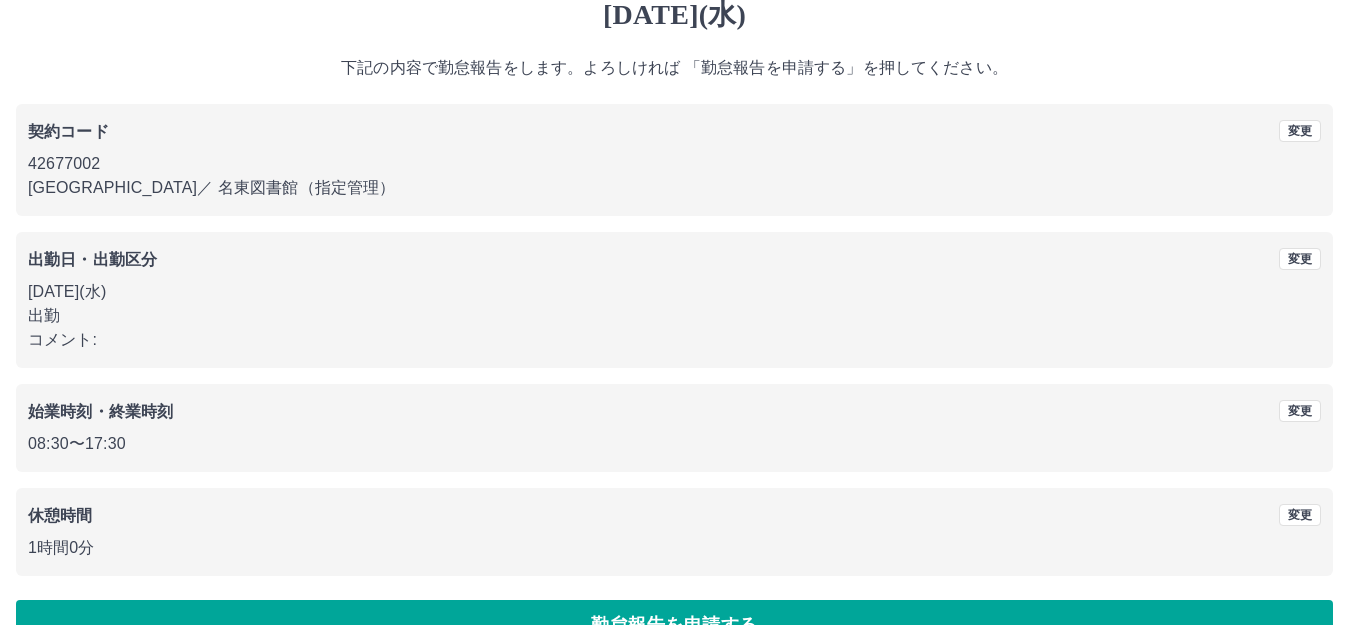 scroll, scrollTop: 124, scrollLeft: 0, axis: vertical 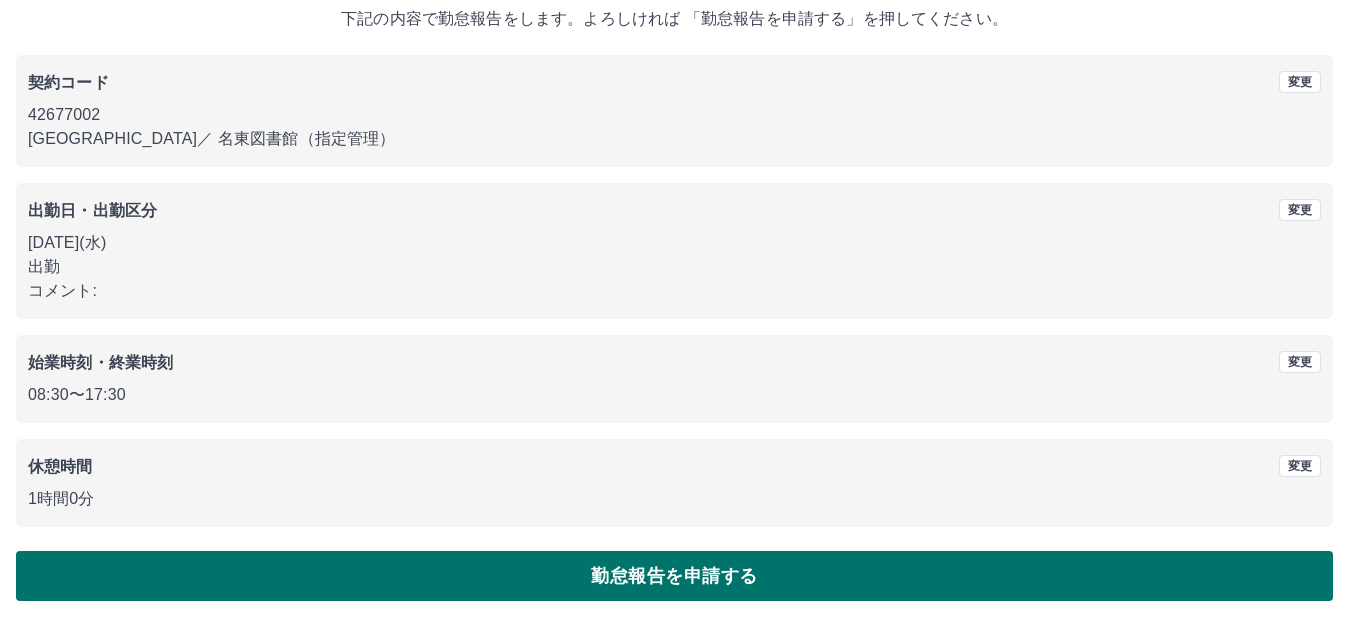 click on "勤怠報告を申請する" at bounding box center [674, 576] 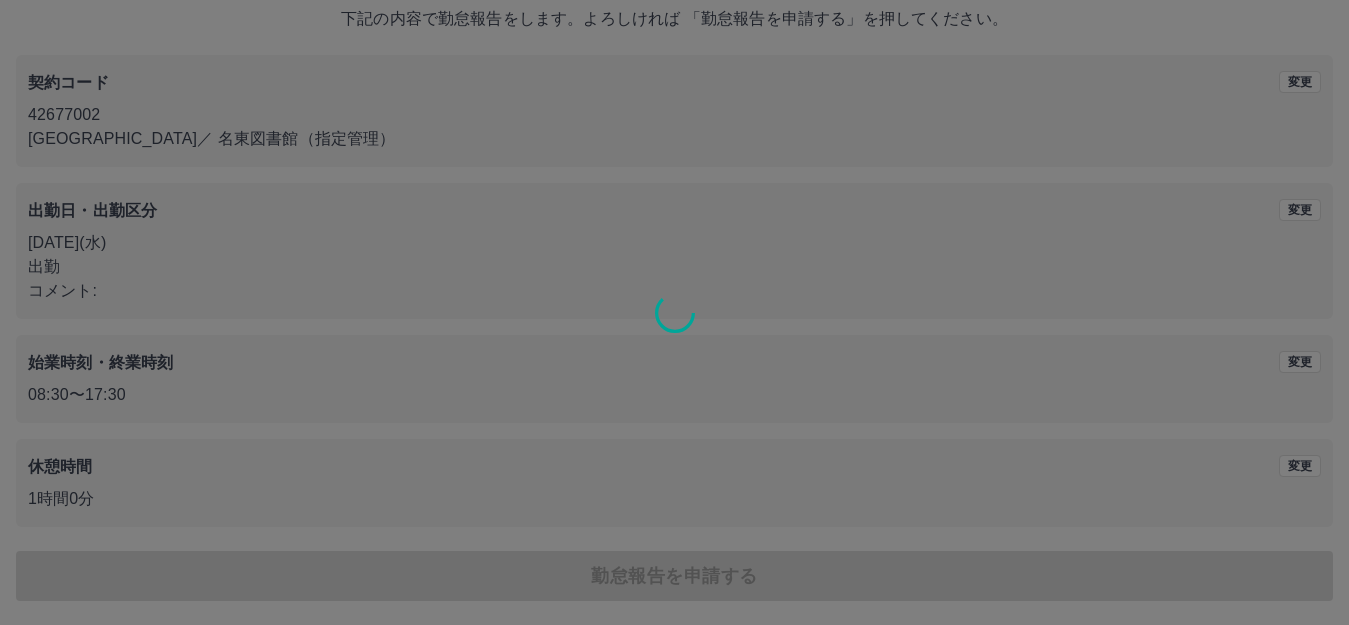 scroll, scrollTop: 0, scrollLeft: 0, axis: both 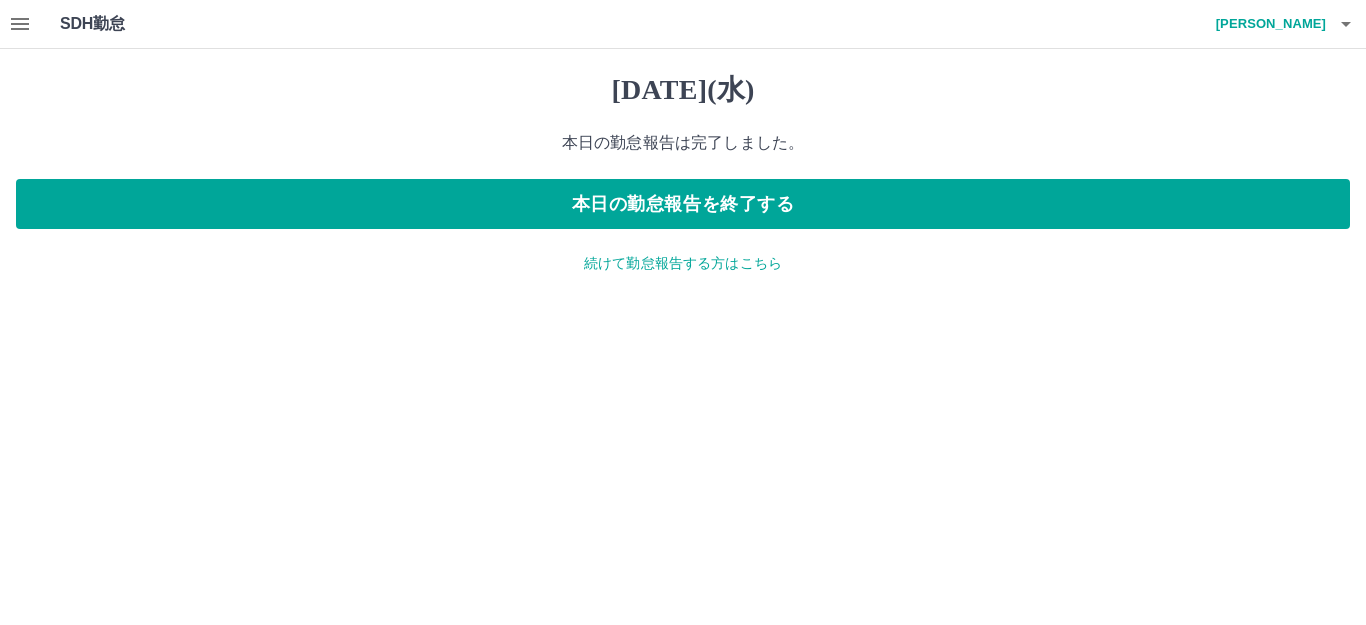 click on "続けて勤怠報告する方はこちら" at bounding box center (683, 263) 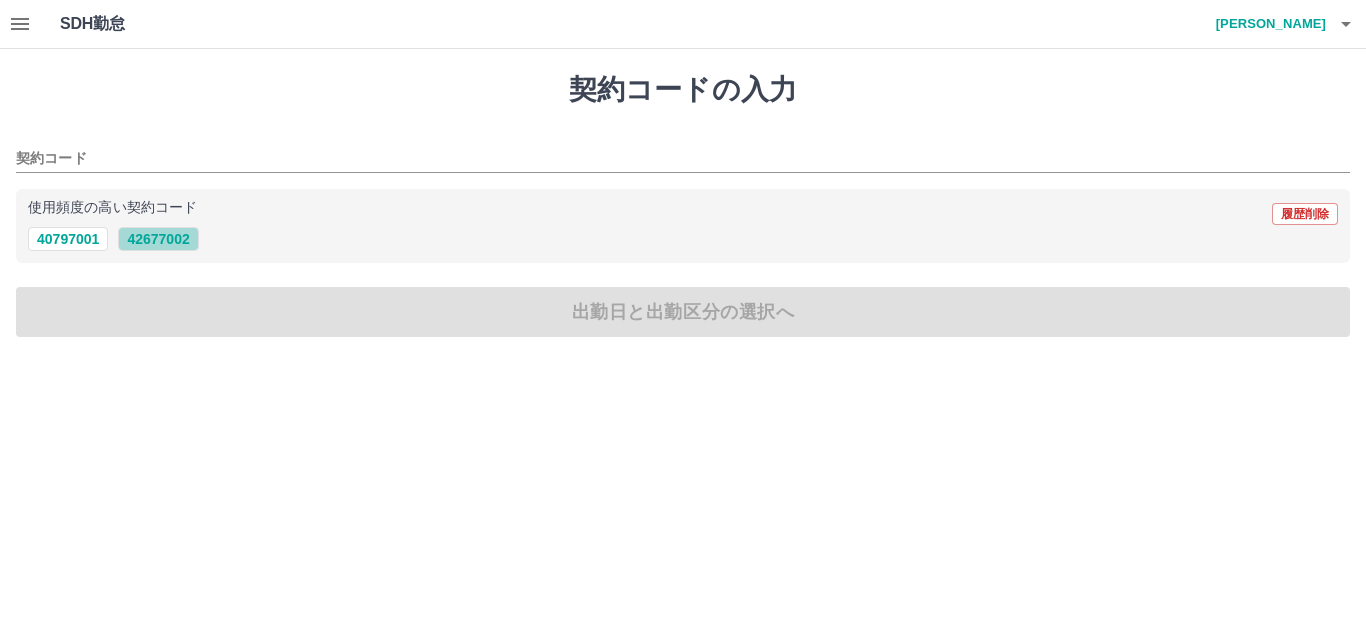 click on "42677002" at bounding box center (158, 239) 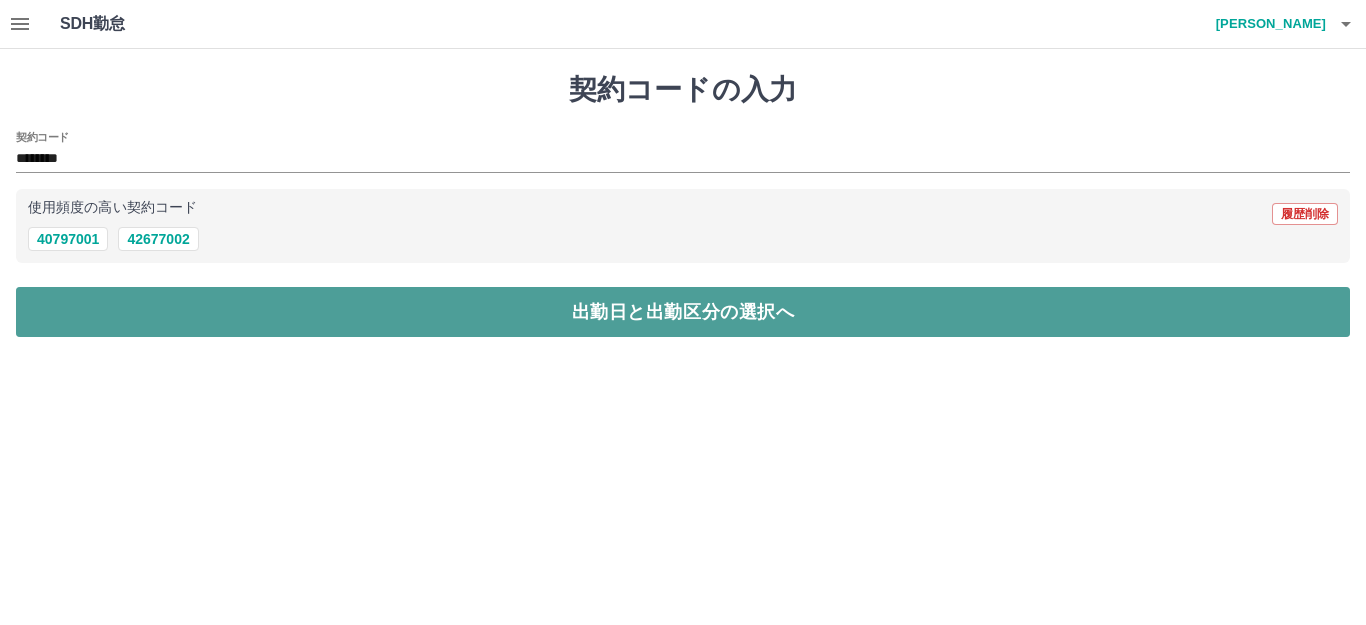 click on "出勤日と出勤区分の選択へ" at bounding box center (683, 312) 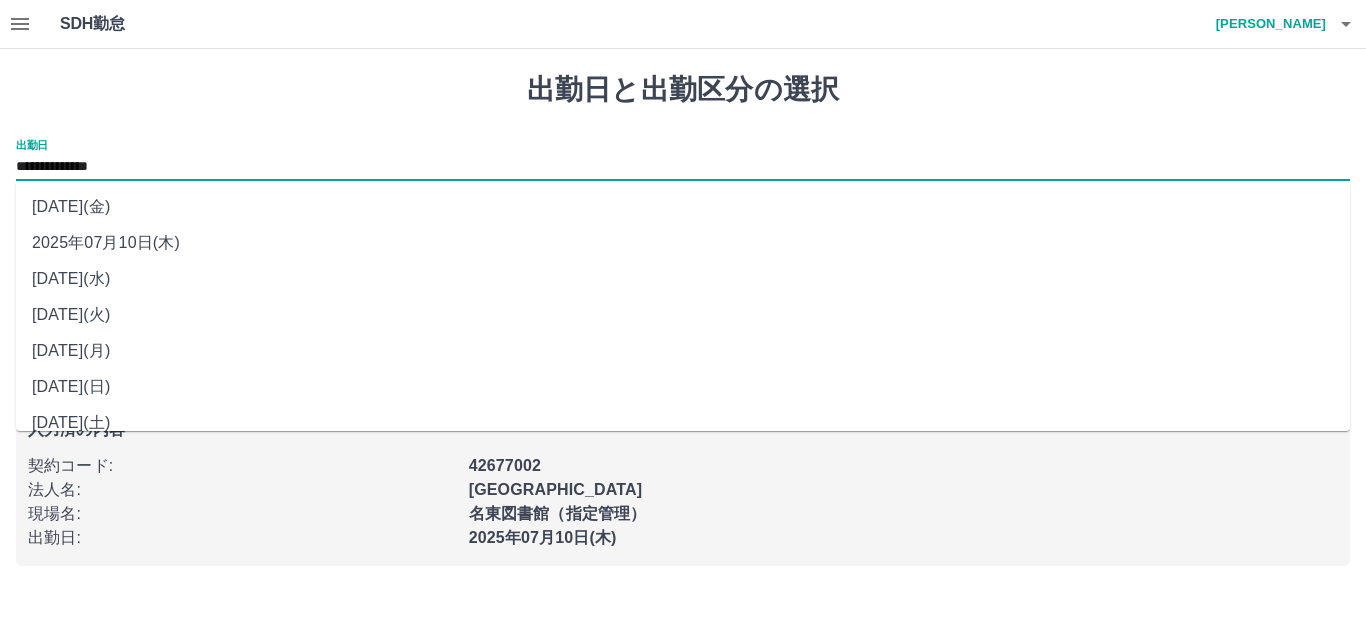 click on "**********" at bounding box center [683, 167] 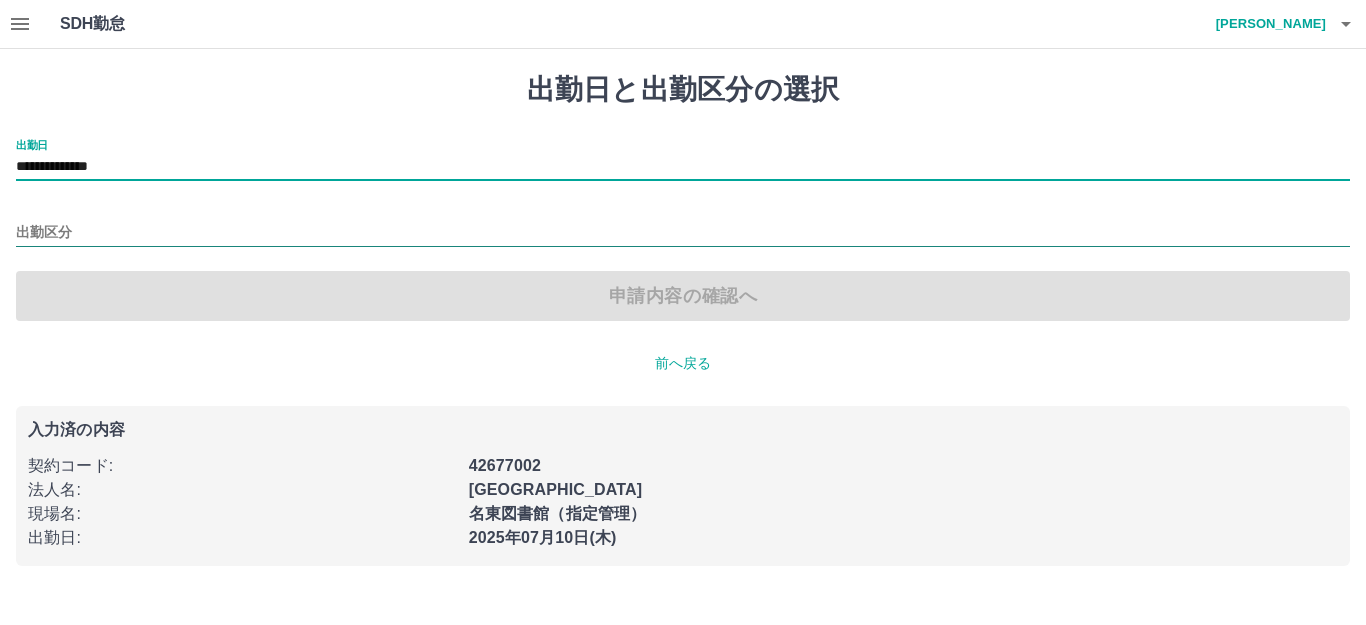 click on "出勤区分" at bounding box center (683, 233) 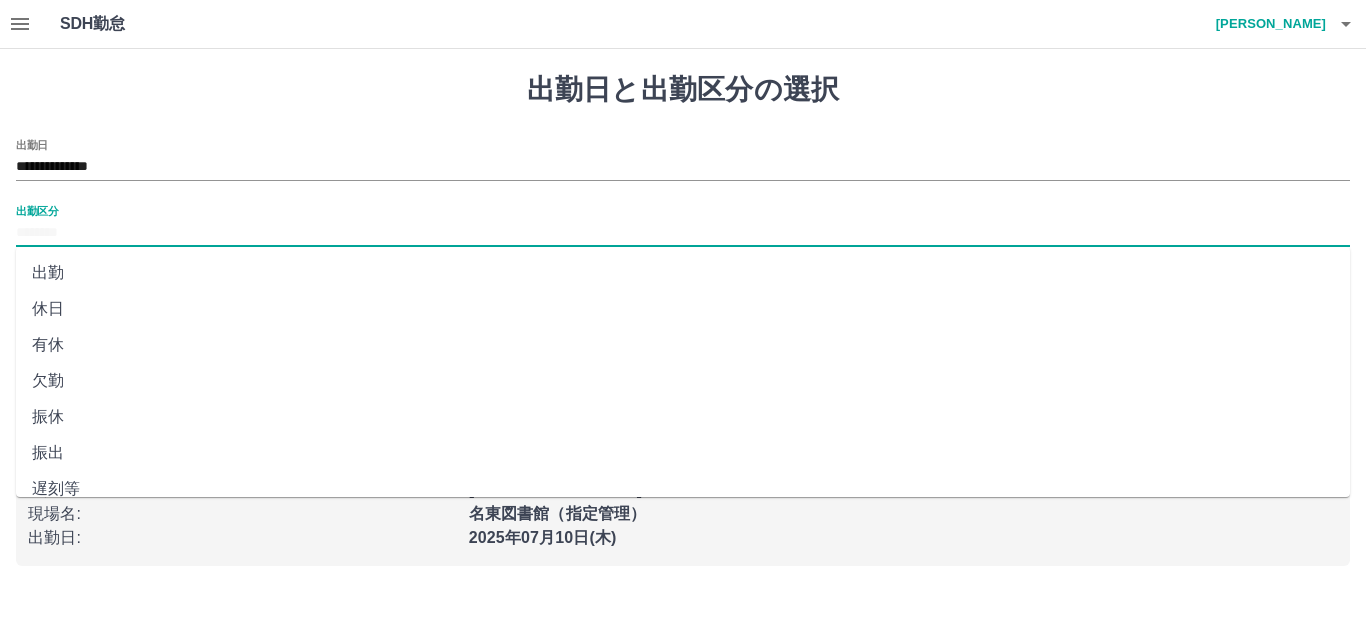 click on "出勤" at bounding box center (683, 273) 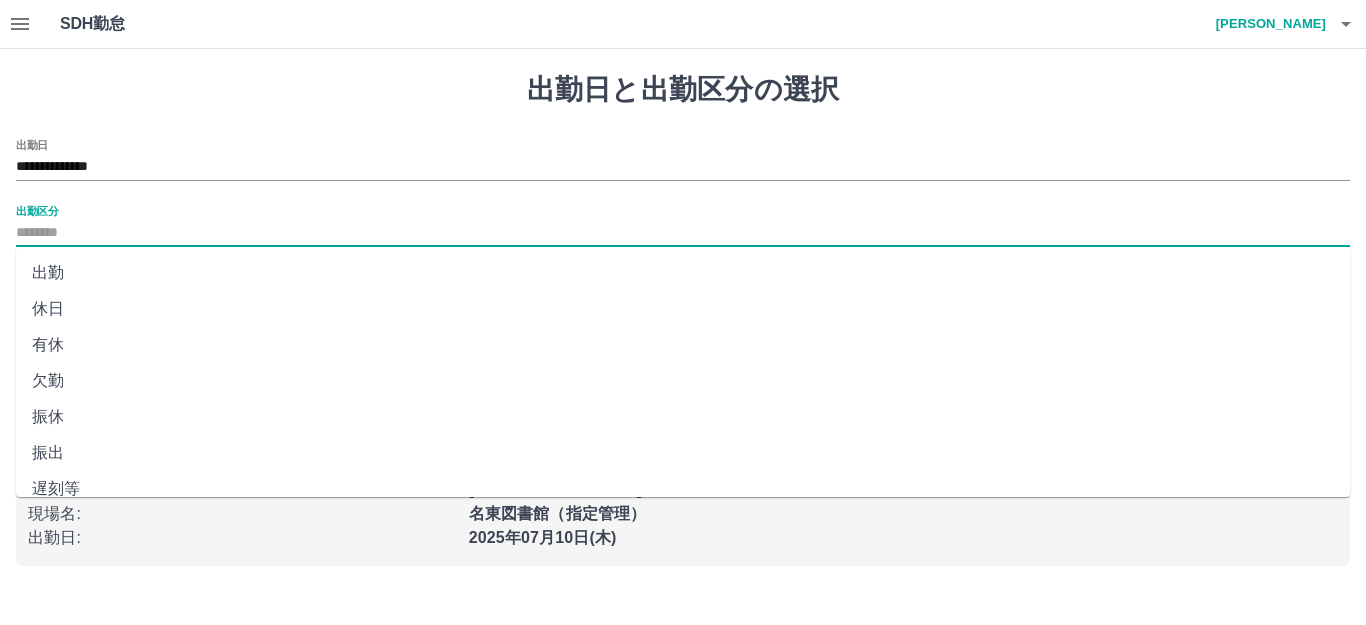 type on "**" 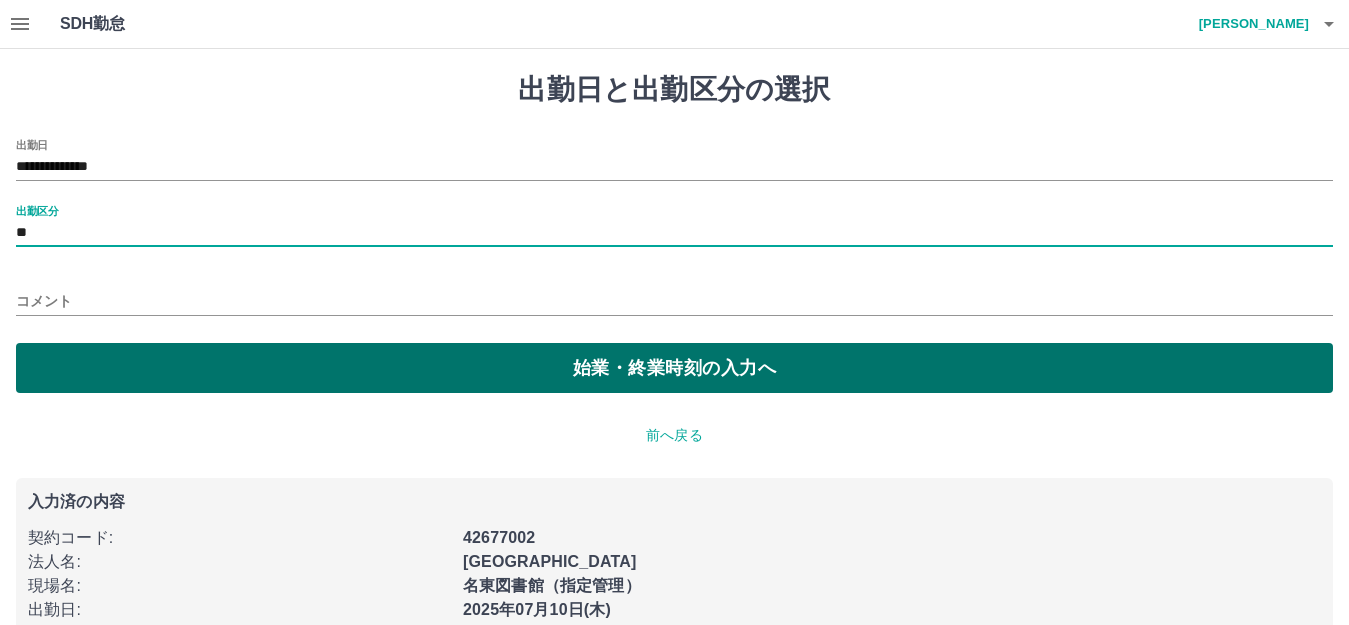 click on "始業・終業時刻の入力へ" at bounding box center (674, 368) 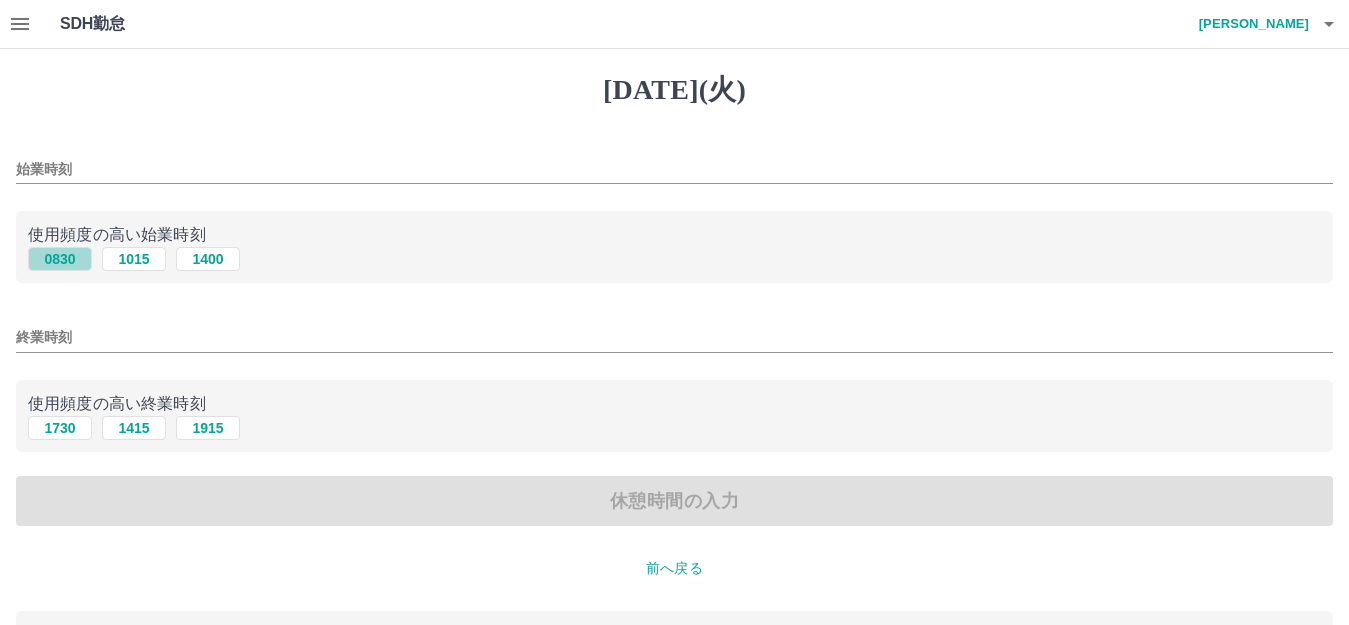 click on "0830" at bounding box center [60, 259] 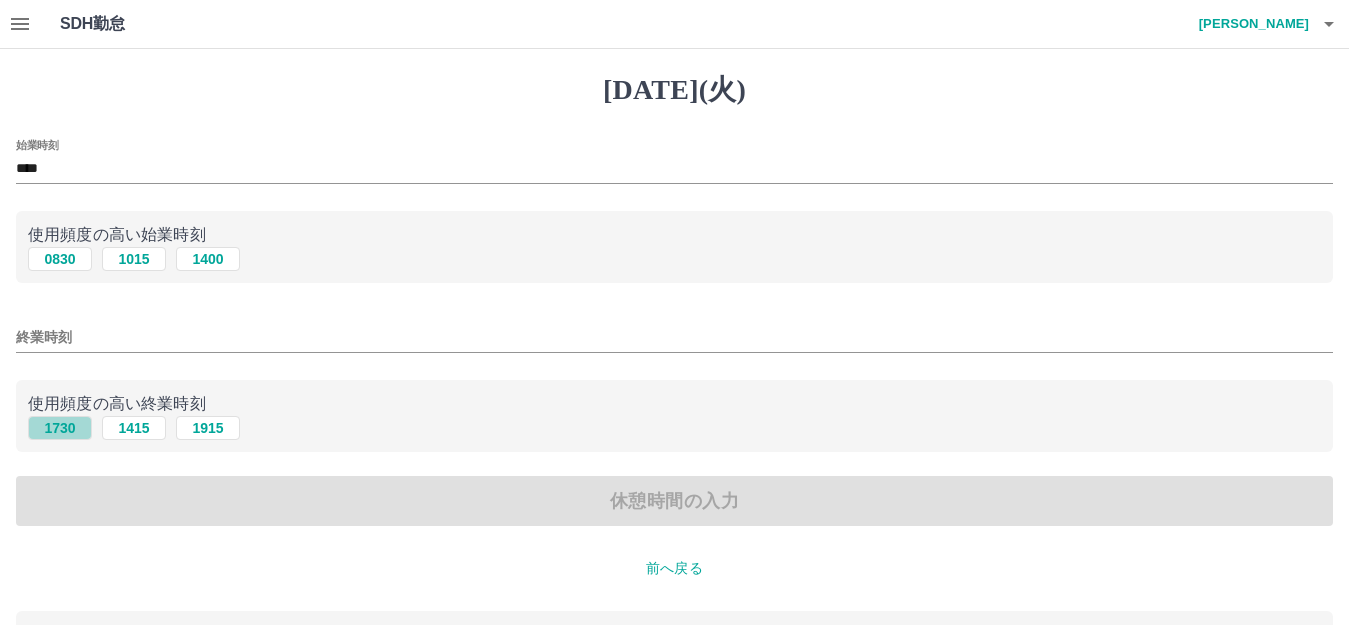 click on "1730" at bounding box center [60, 428] 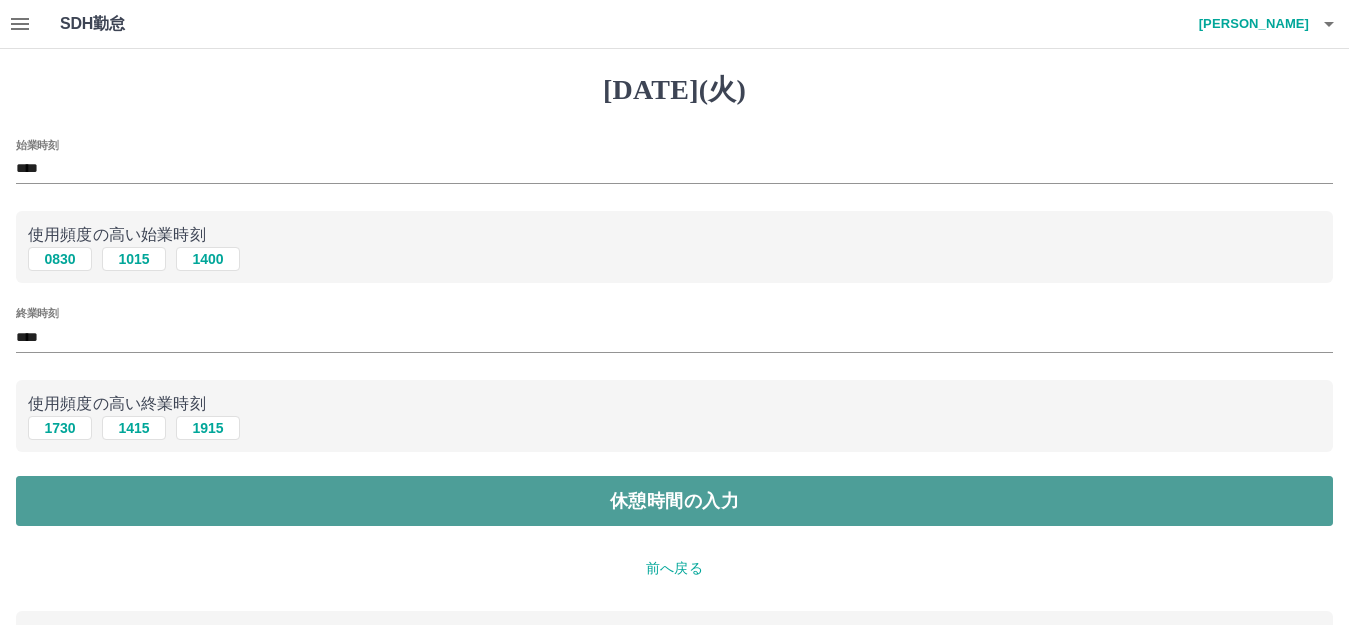 click on "休憩時間の入力" at bounding box center (674, 501) 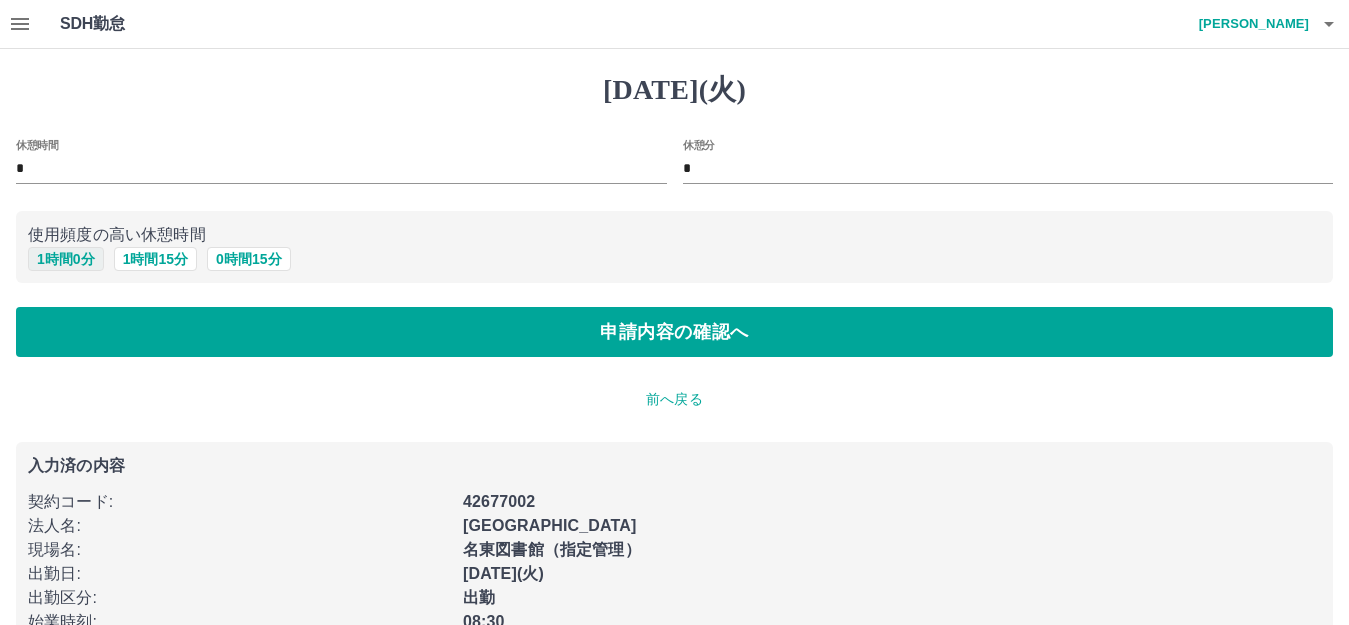 click on "1 時間 0 分" at bounding box center [66, 259] 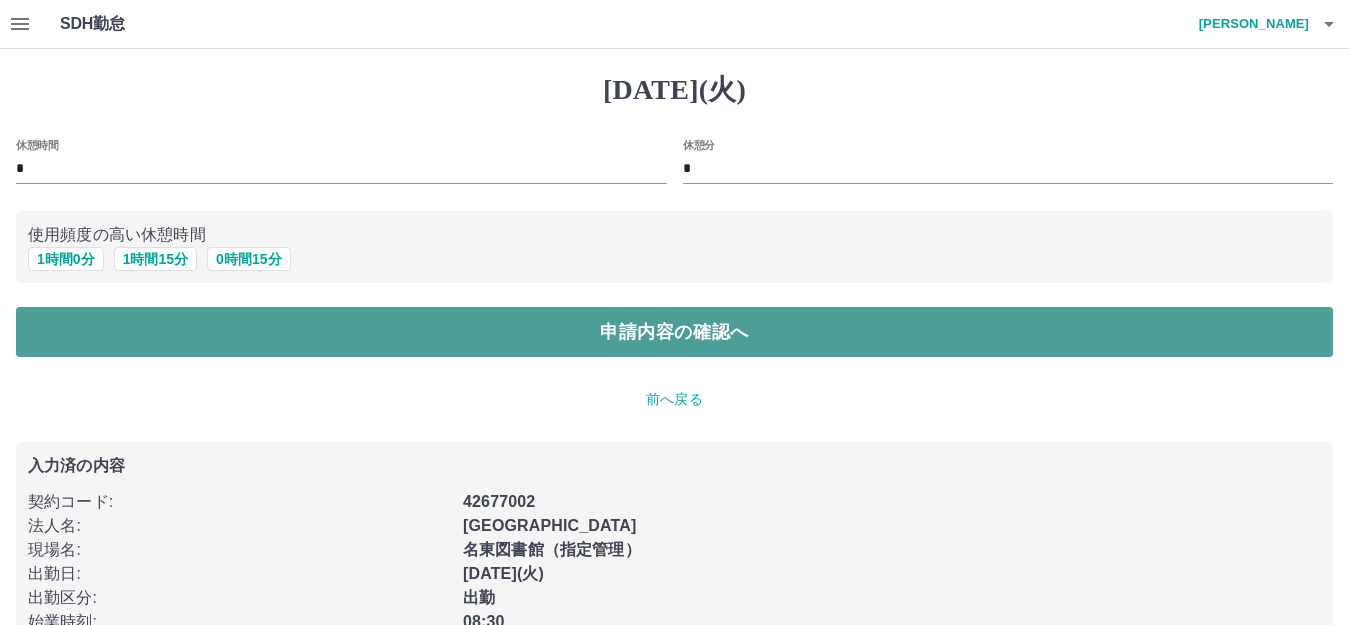 click on "申請内容の確認へ" at bounding box center [674, 332] 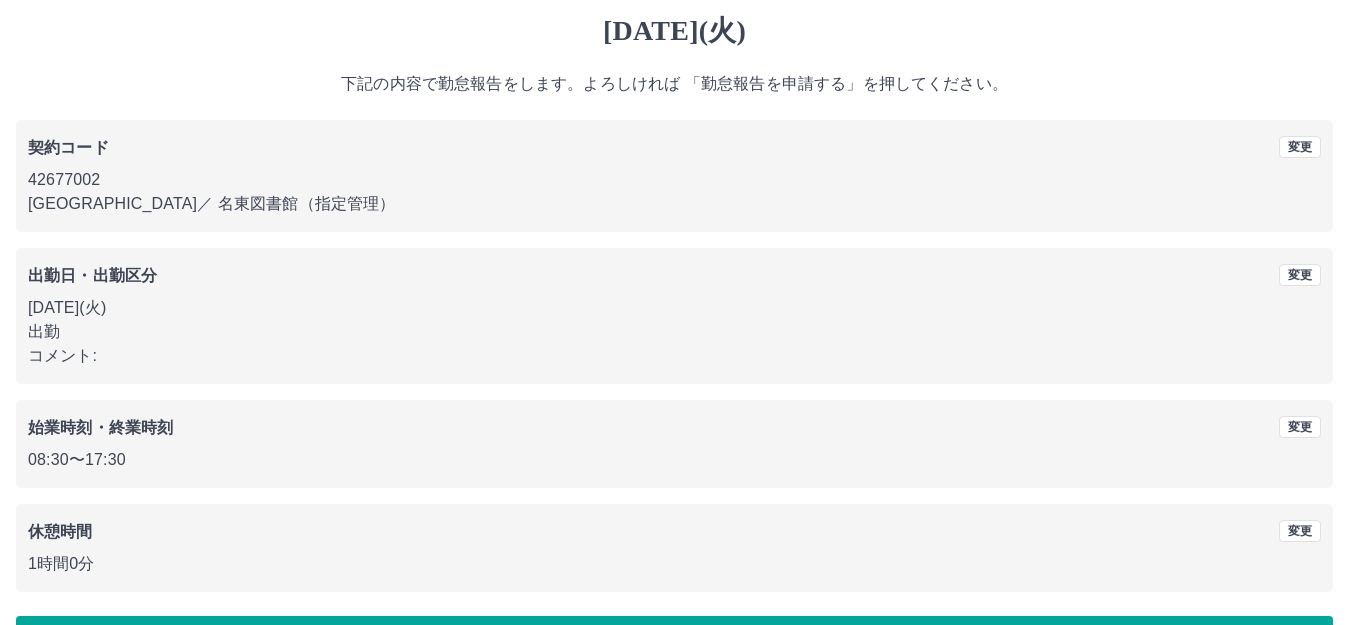 scroll, scrollTop: 124, scrollLeft: 0, axis: vertical 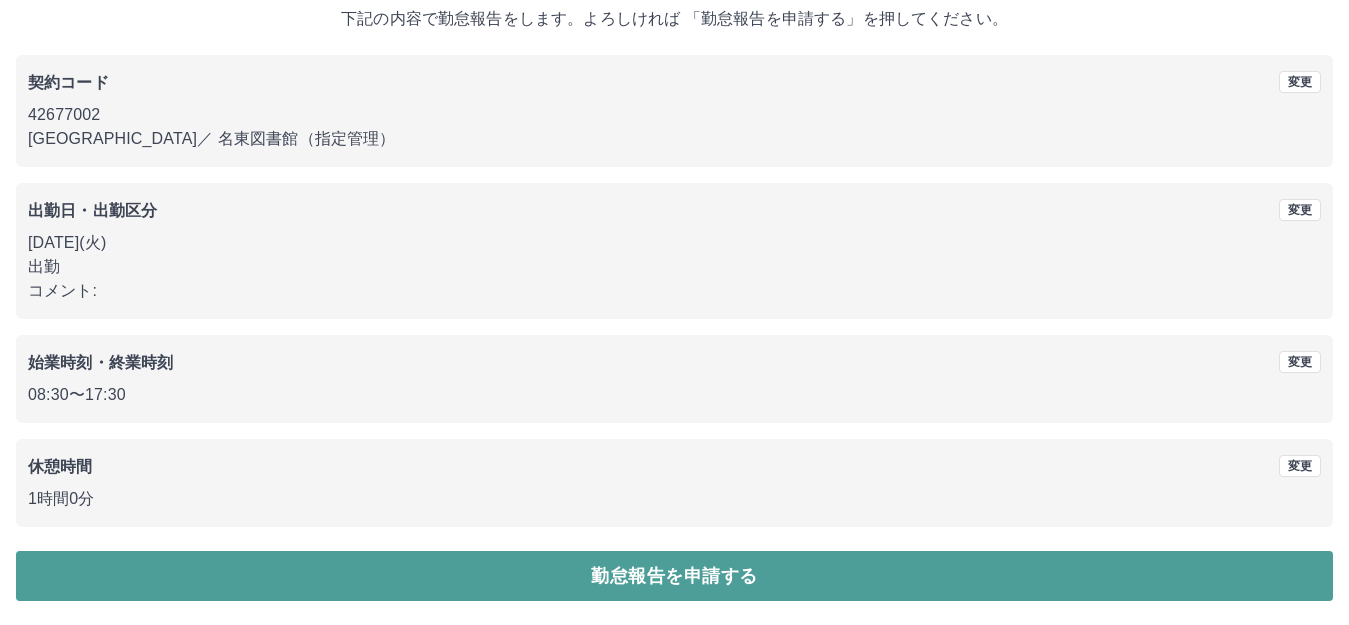 click on "勤怠報告を申請する" at bounding box center [674, 576] 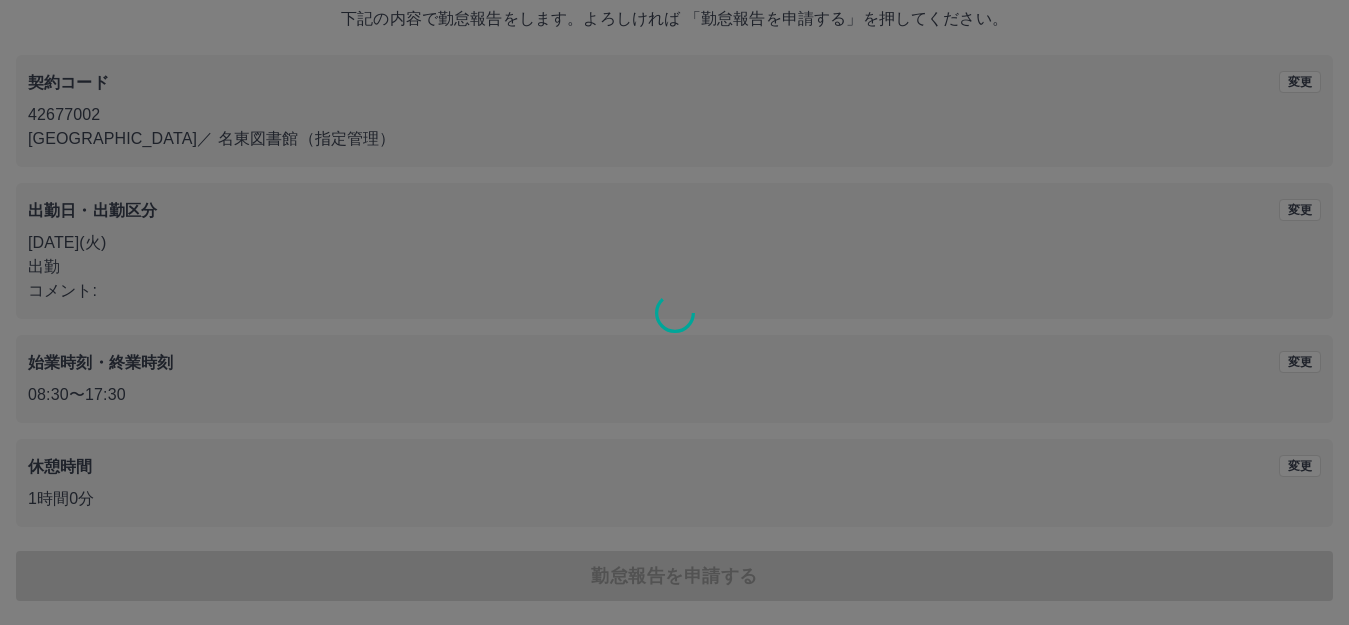 scroll, scrollTop: 0, scrollLeft: 0, axis: both 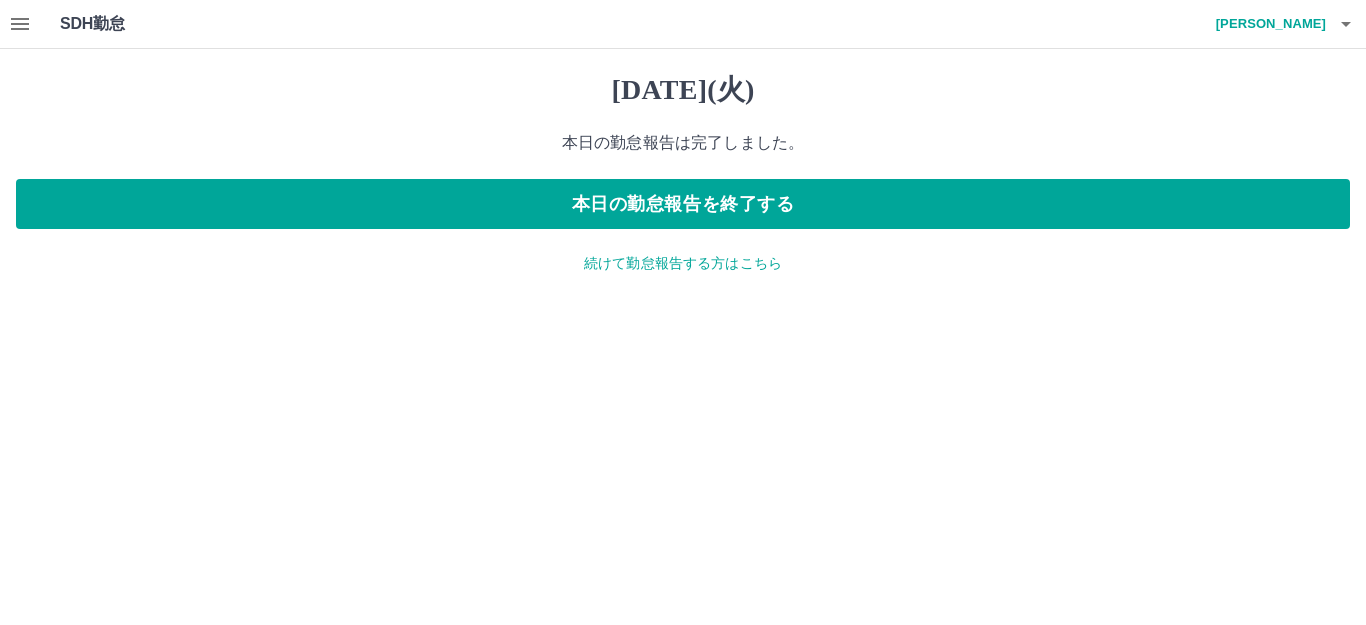 click on "続けて勤怠報告する方はこちら" at bounding box center (683, 263) 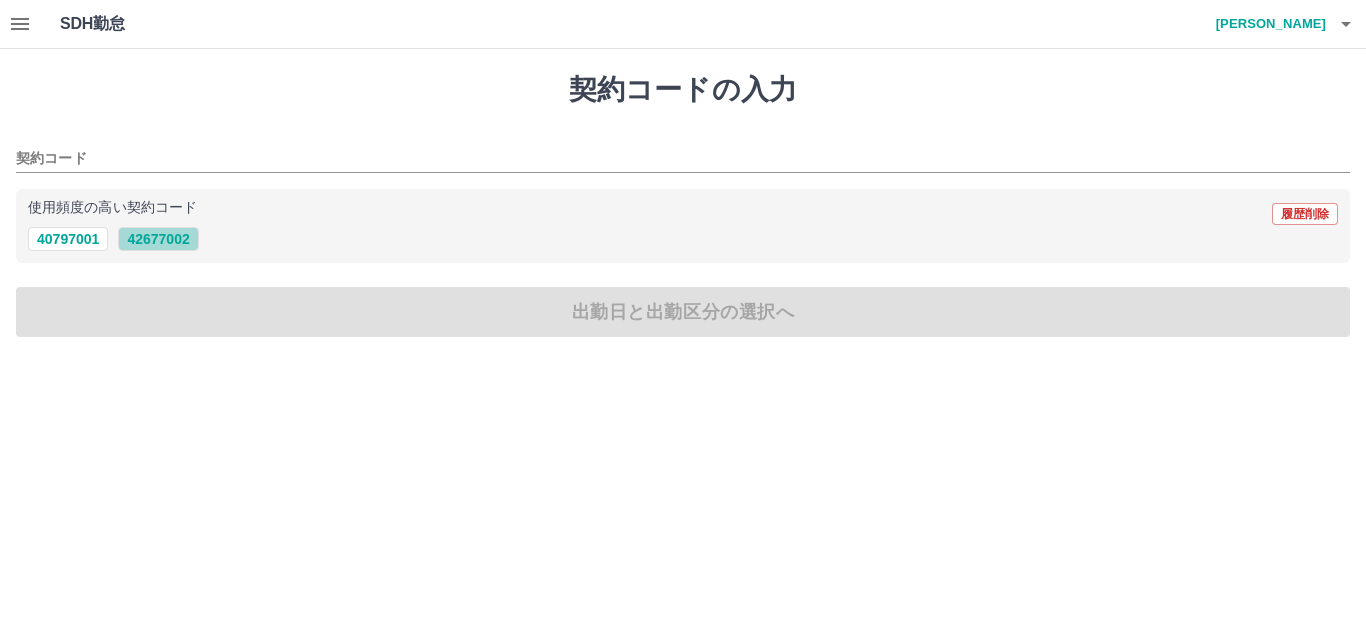 click on "42677002" at bounding box center (158, 239) 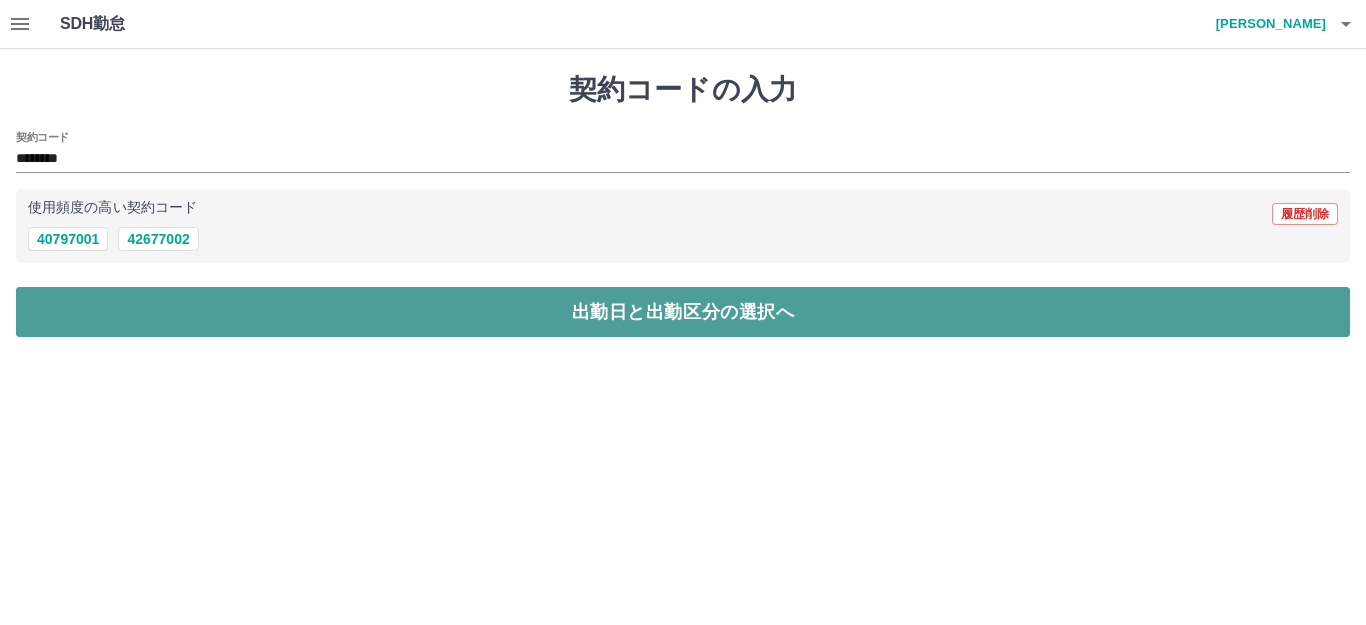 click on "出勤日と出勤区分の選択へ" at bounding box center (683, 312) 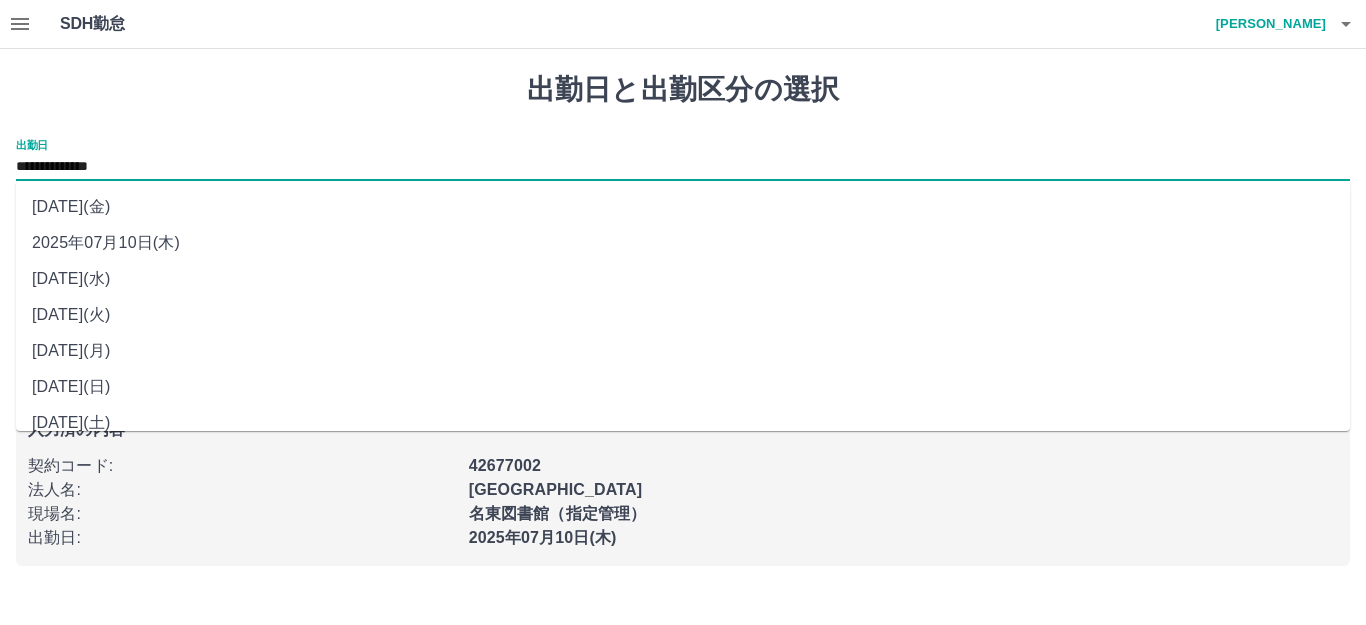 click on "**********" at bounding box center [683, 167] 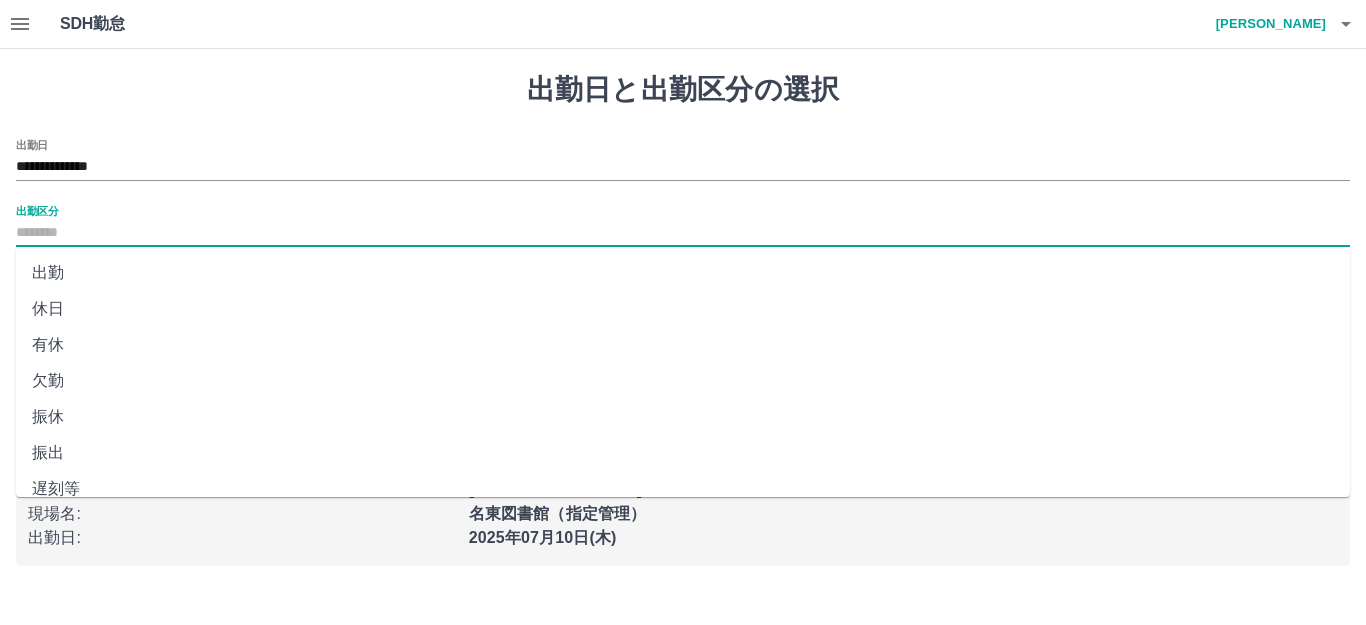 click on "出勤区分" at bounding box center (683, 233) 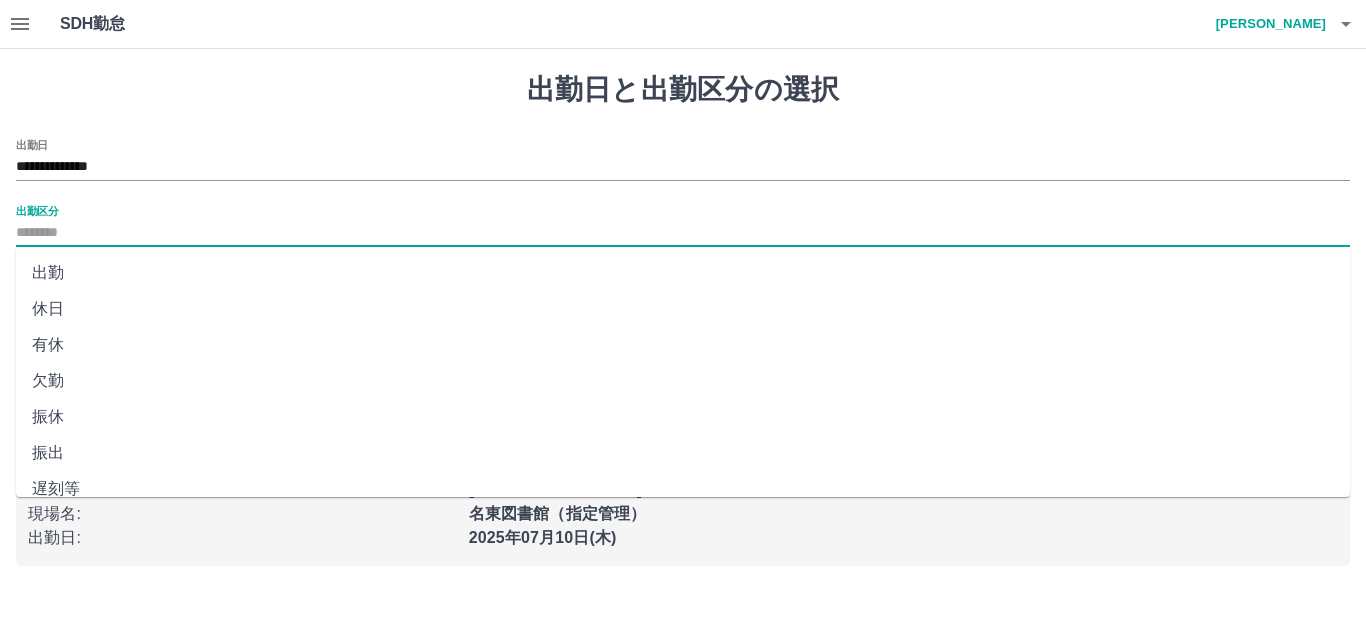 click on "出勤" at bounding box center (683, 273) 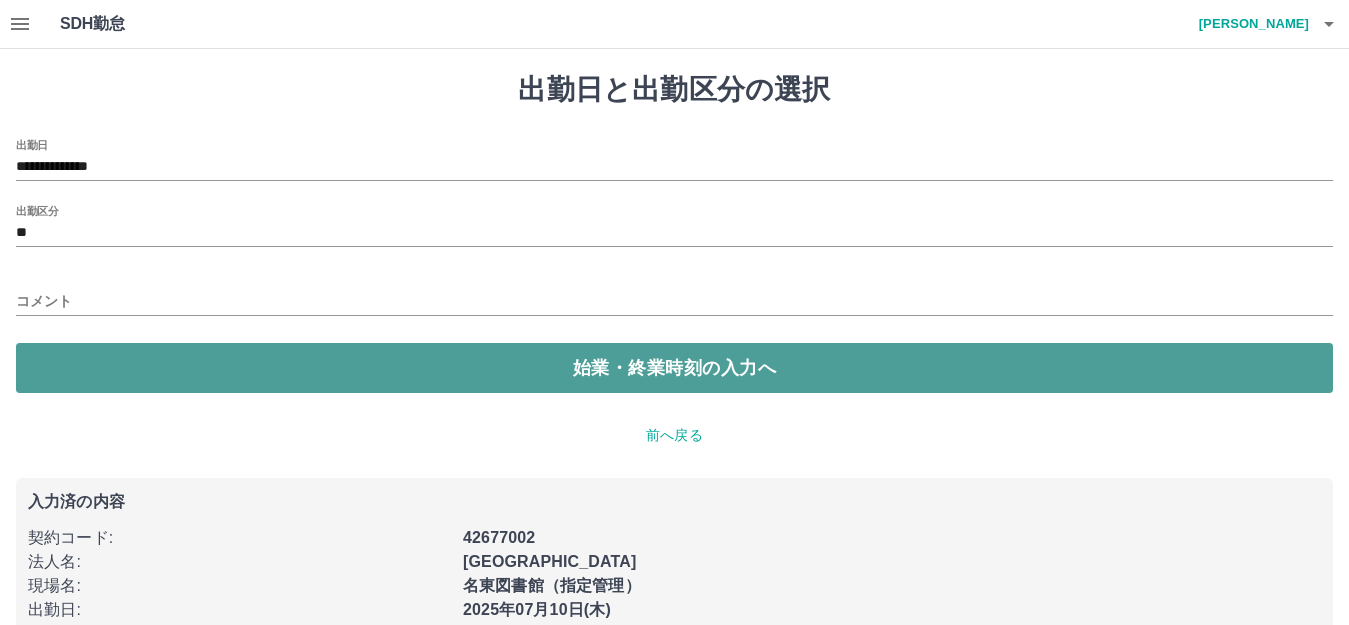 click on "始業・終業時刻の入力へ" at bounding box center [674, 368] 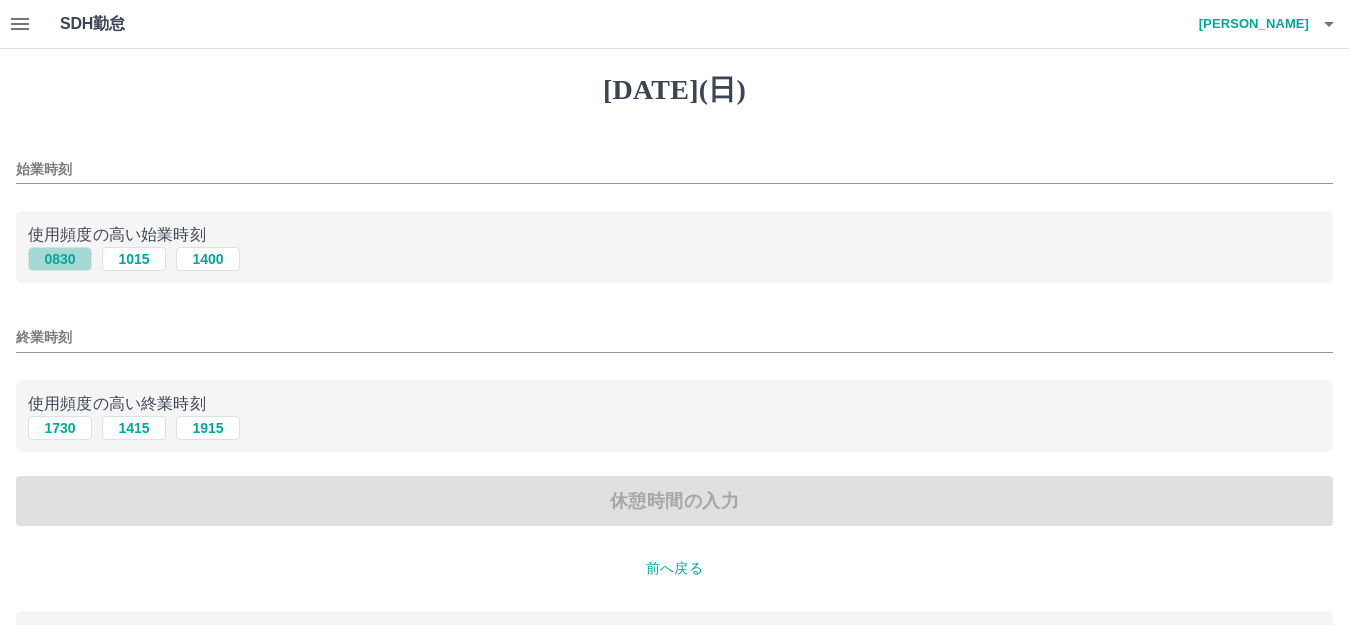 click on "0830" at bounding box center [60, 259] 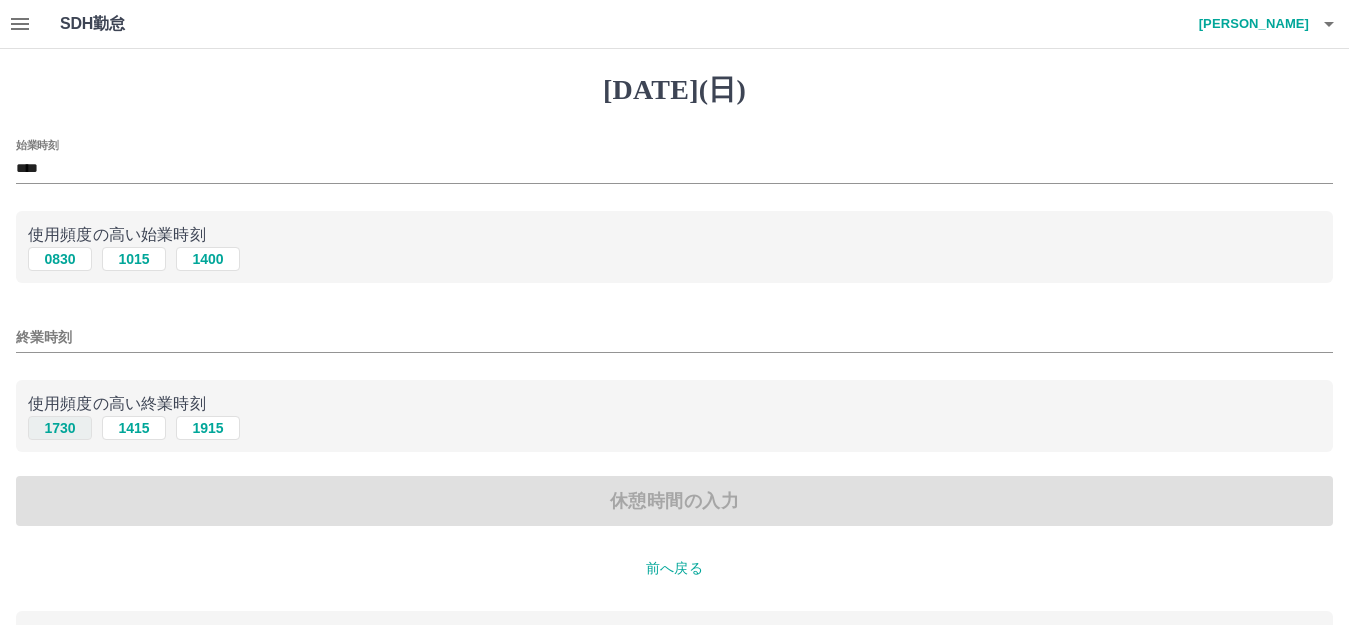 click on "1730" at bounding box center [60, 428] 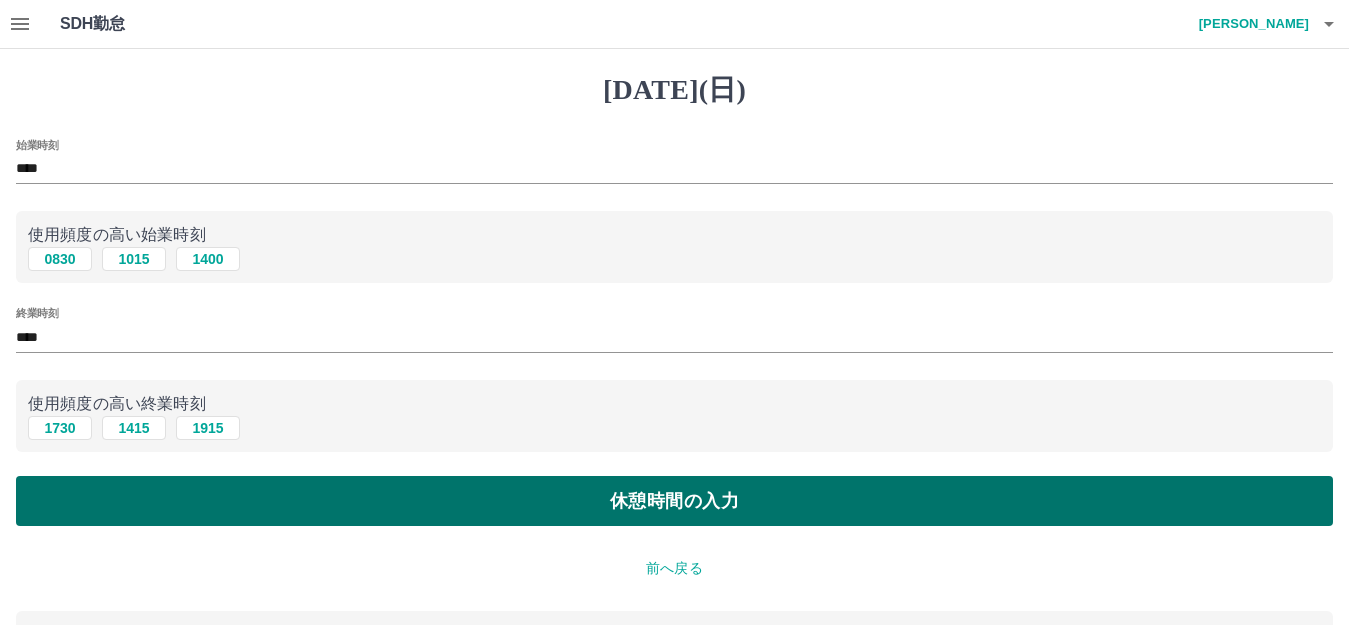 click on "休憩時間の入力" at bounding box center (674, 501) 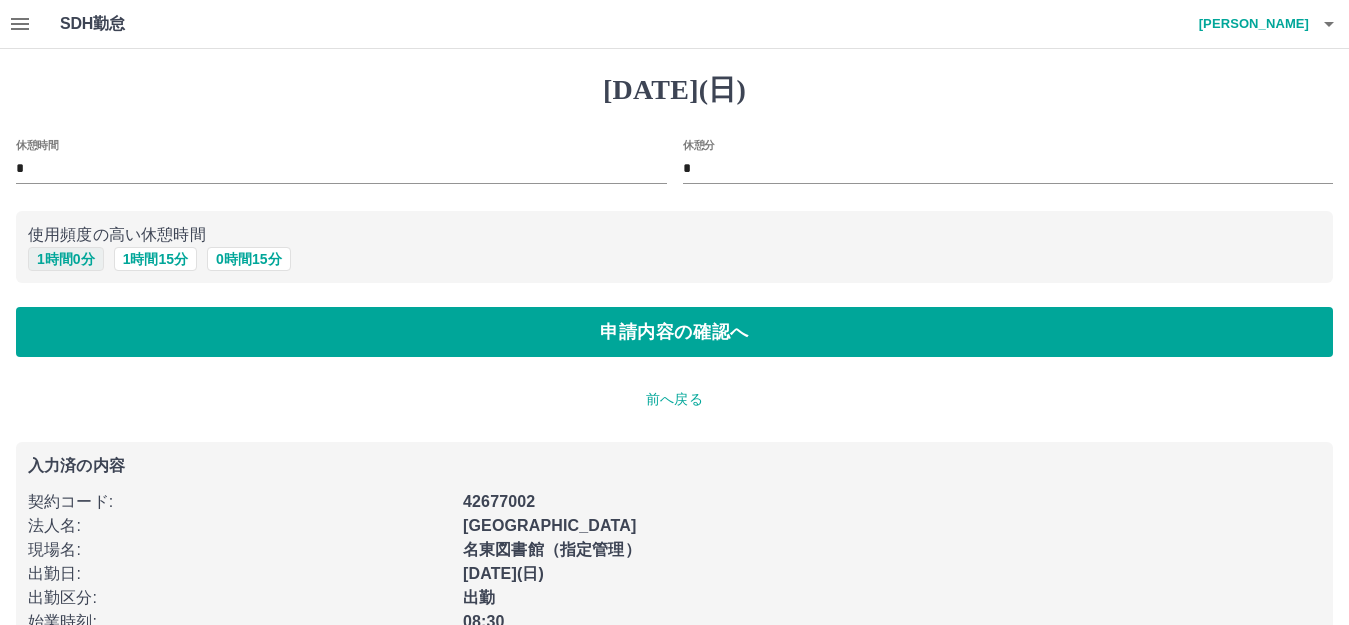 click on "1 時間 0 分" at bounding box center [66, 259] 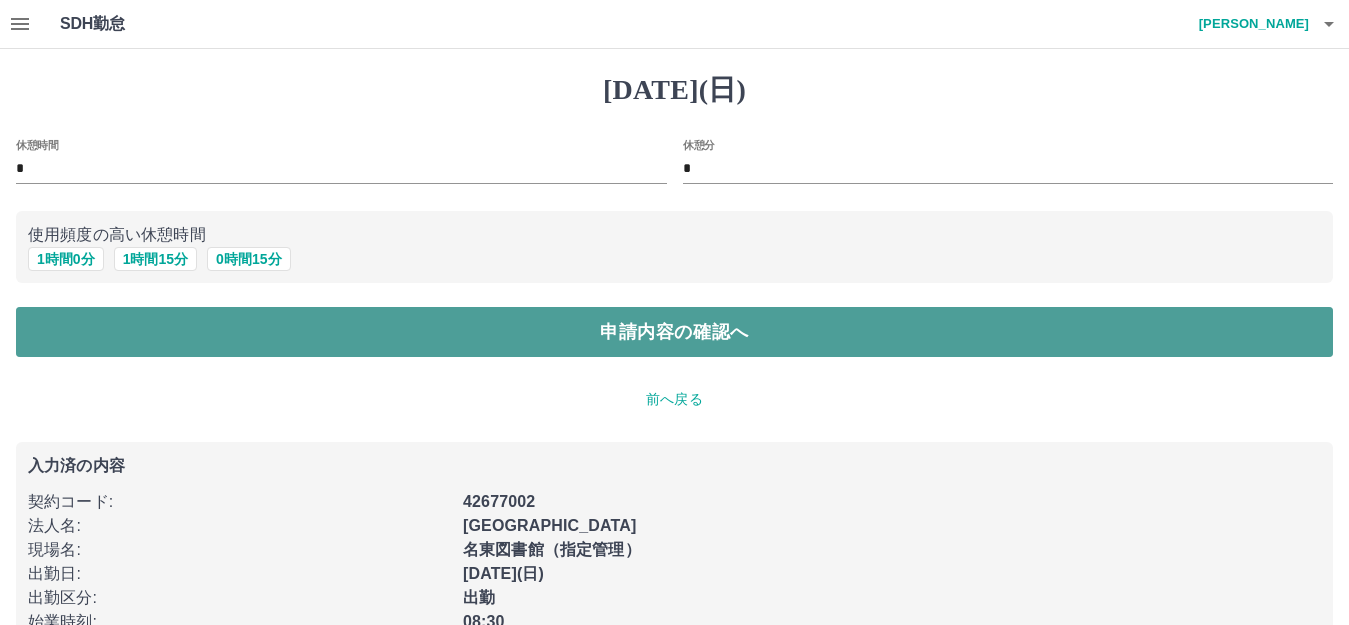 click on "申請内容の確認へ" at bounding box center (674, 332) 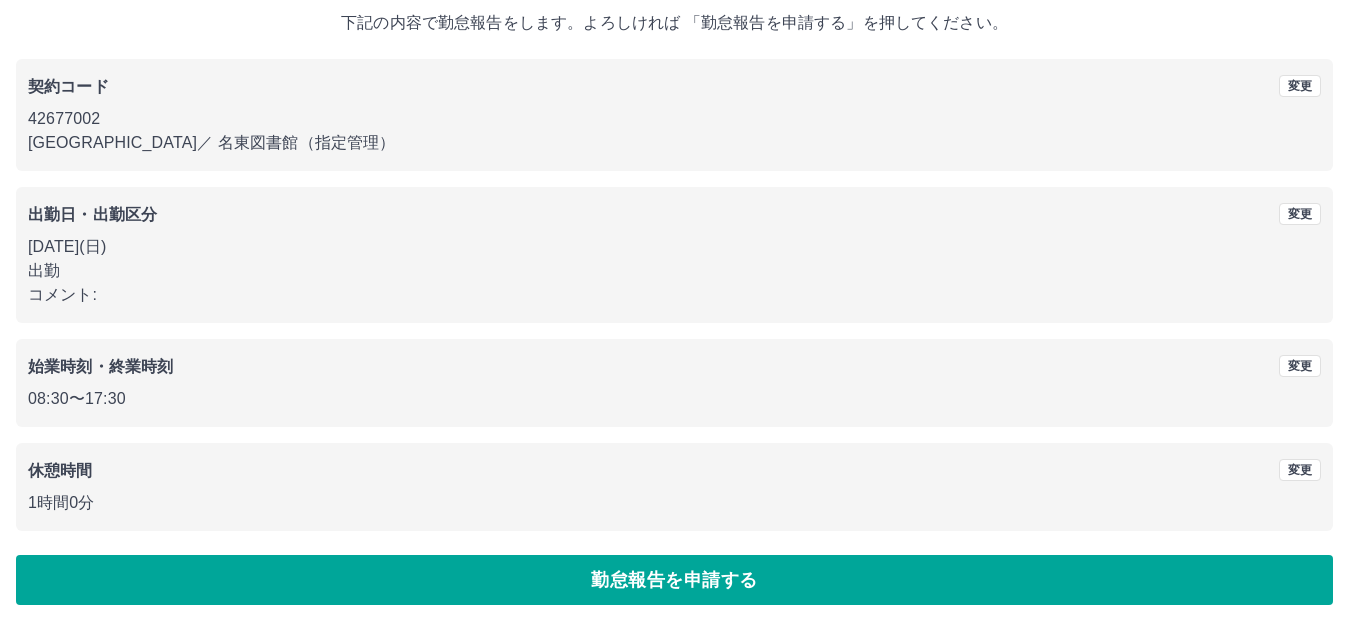 scroll, scrollTop: 124, scrollLeft: 0, axis: vertical 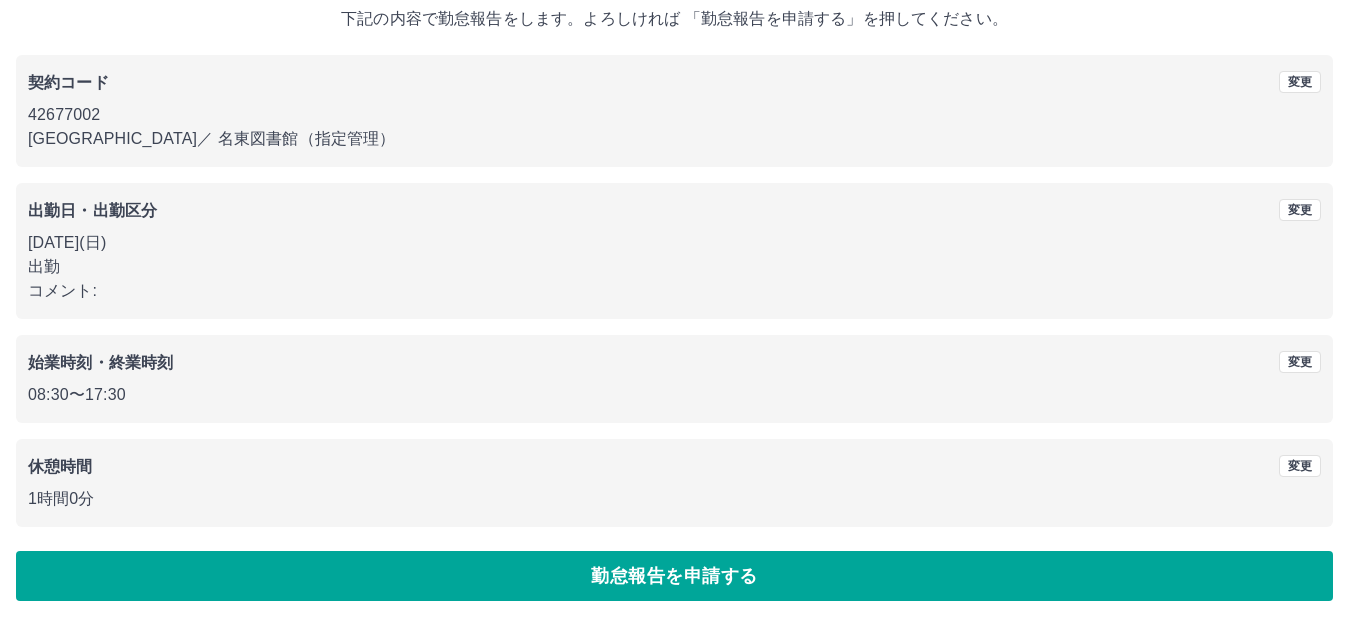 click on "勤怠報告を申請する" at bounding box center [674, 576] 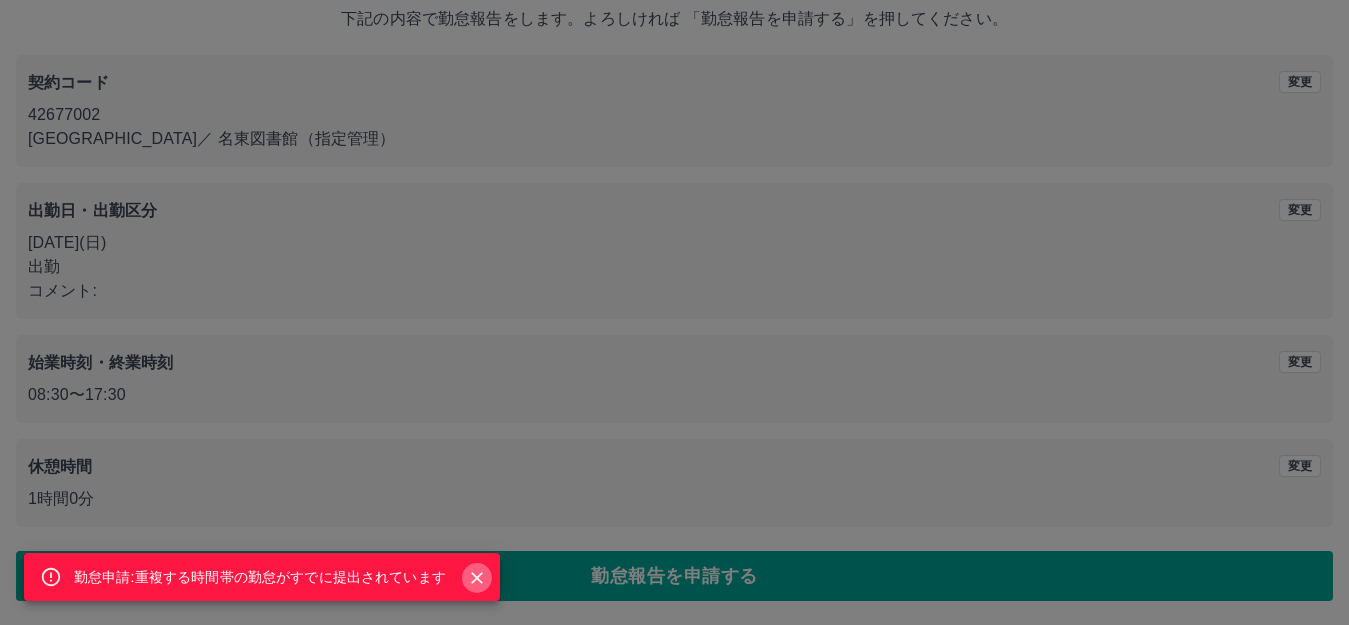click 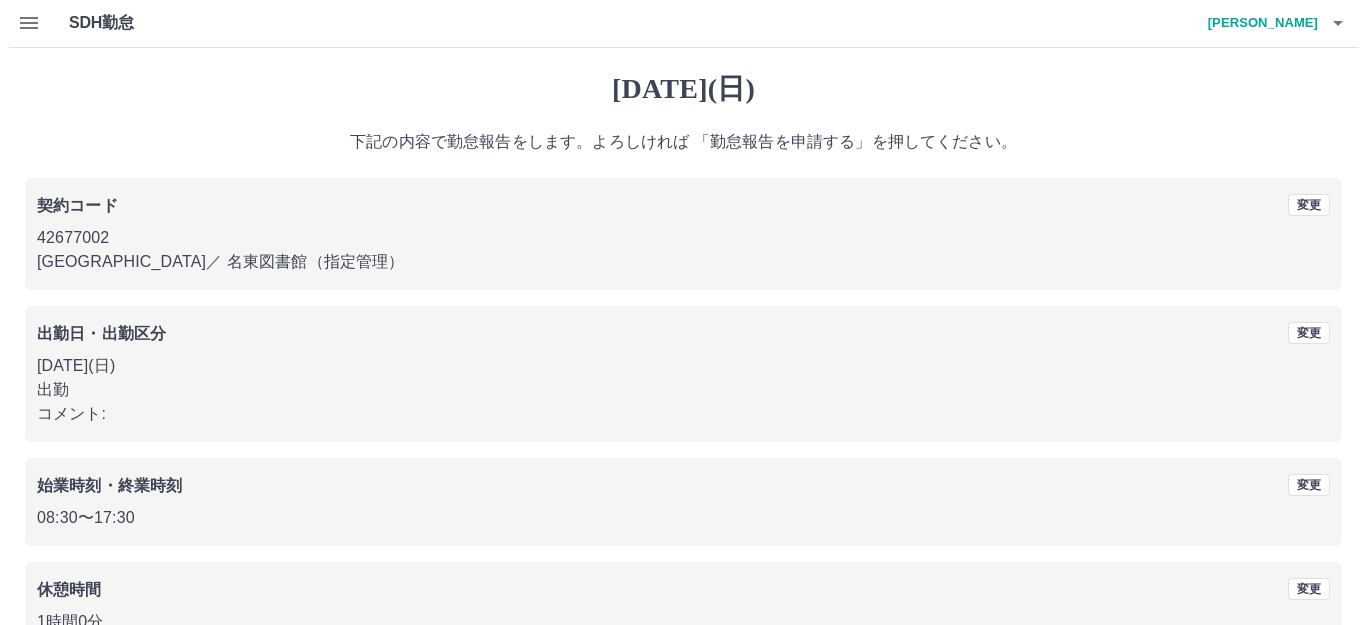 scroll, scrollTop: 0, scrollLeft: 0, axis: both 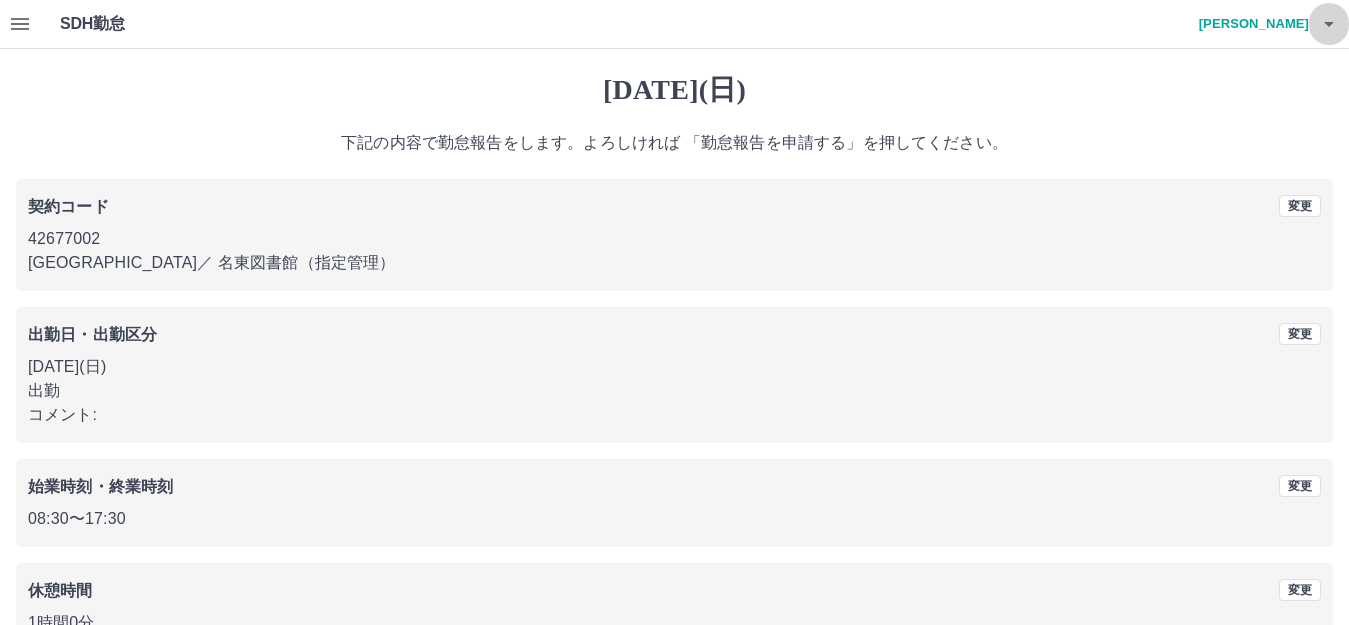 click 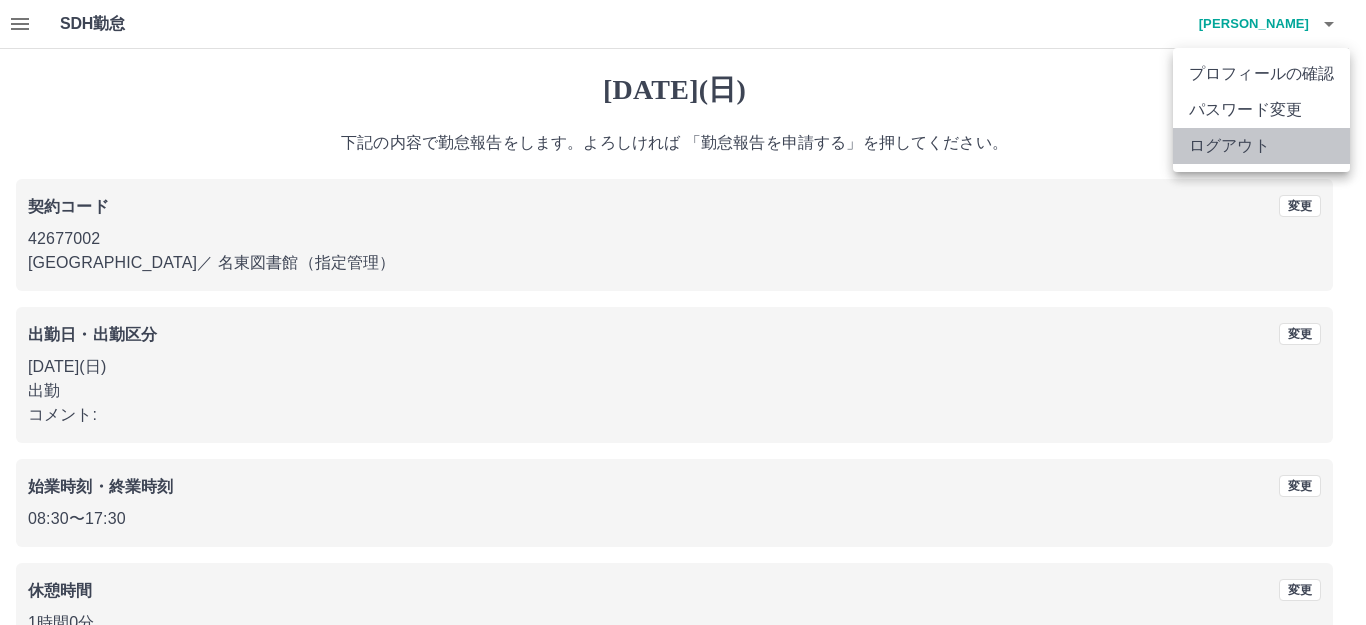 click on "ログアウト" at bounding box center [1261, 146] 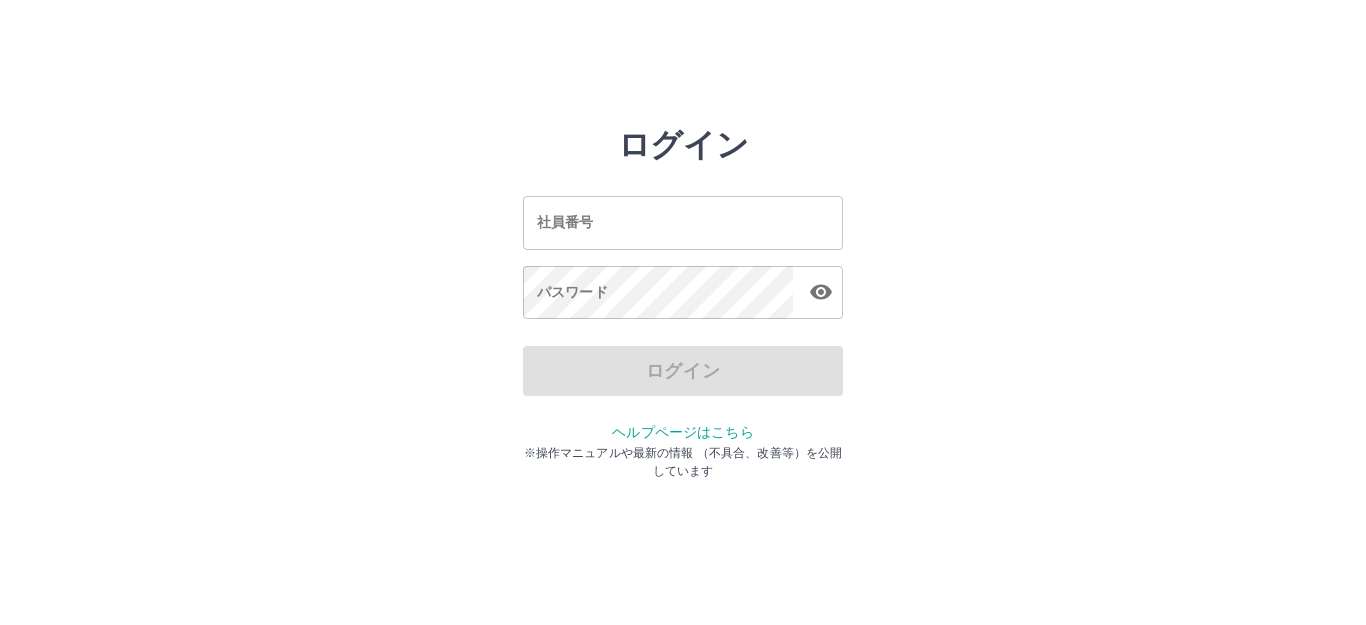 scroll, scrollTop: 0, scrollLeft: 0, axis: both 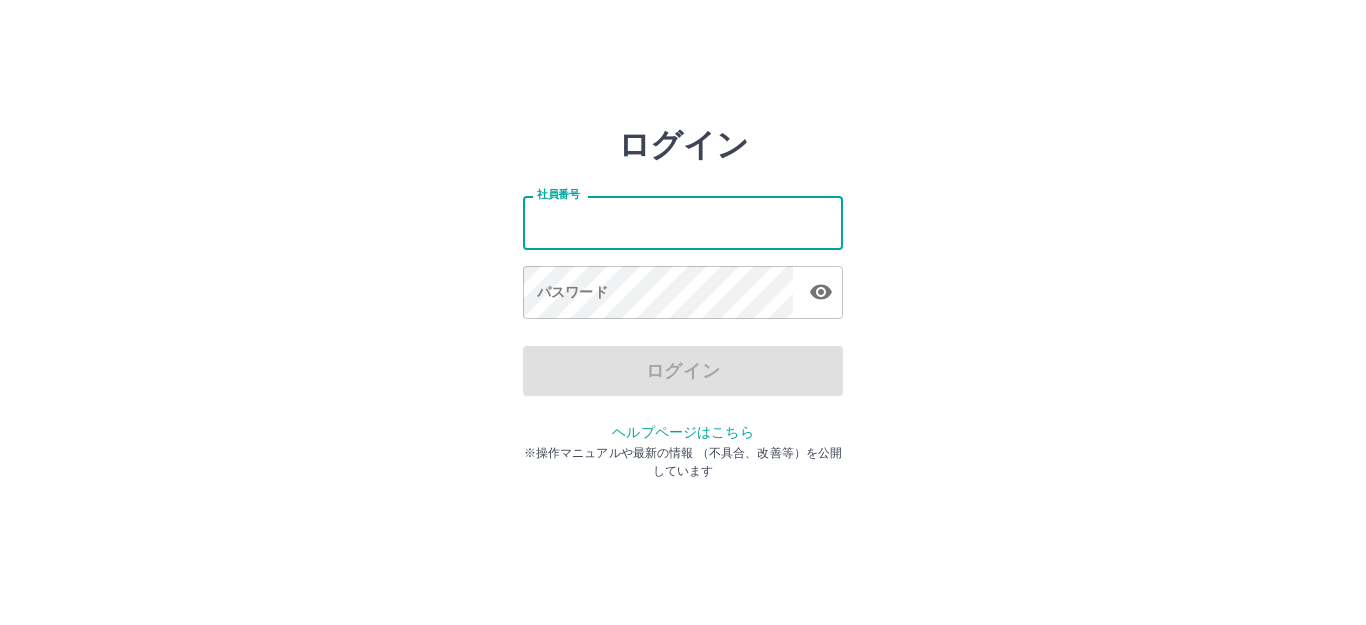 click on "社員番号" at bounding box center (683, 222) 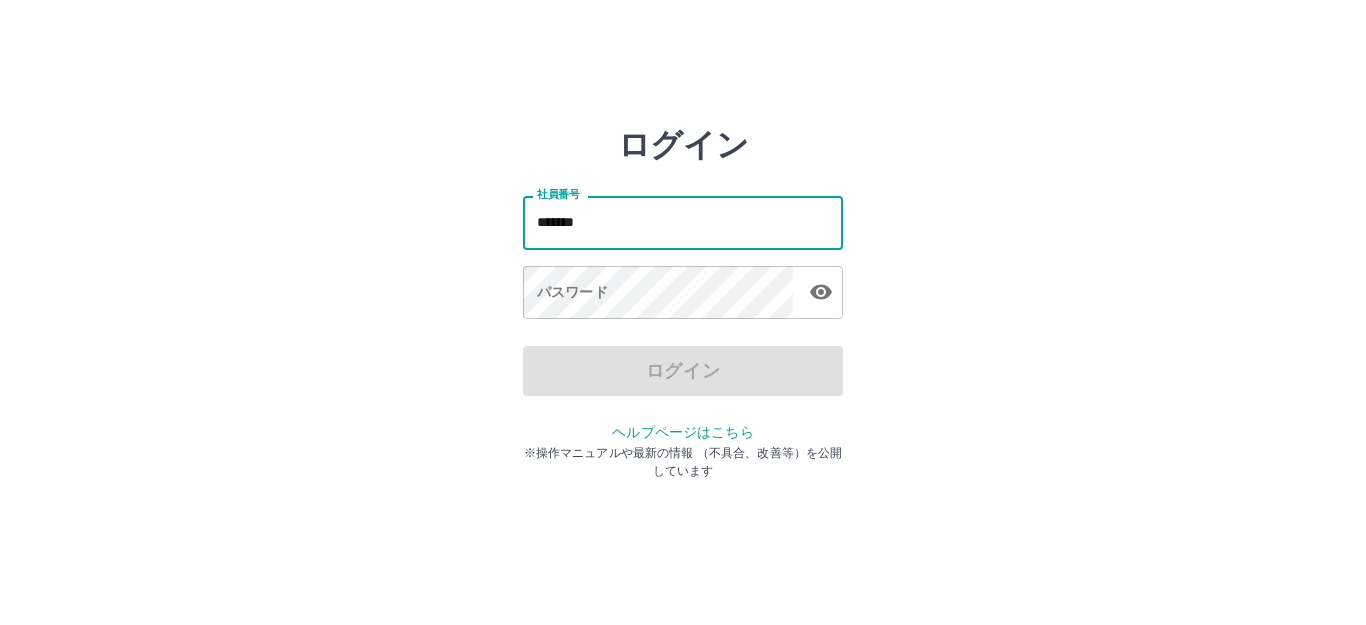 type on "*******" 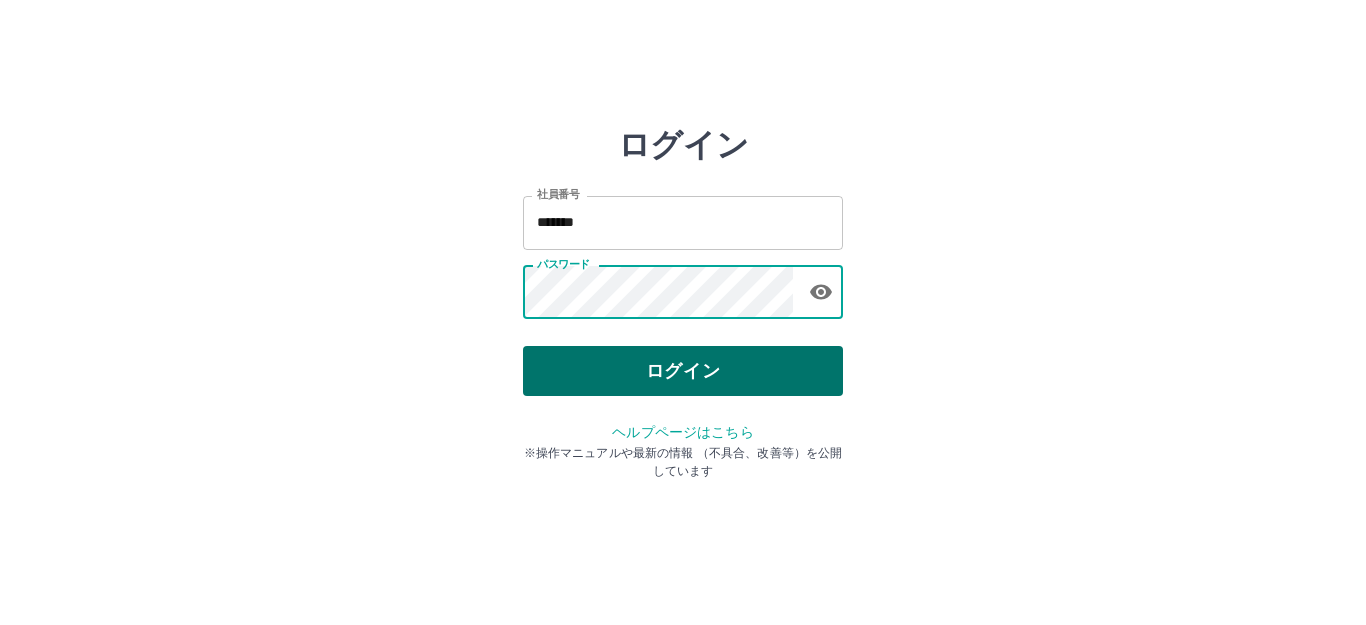 click on "ログイン" at bounding box center (683, 371) 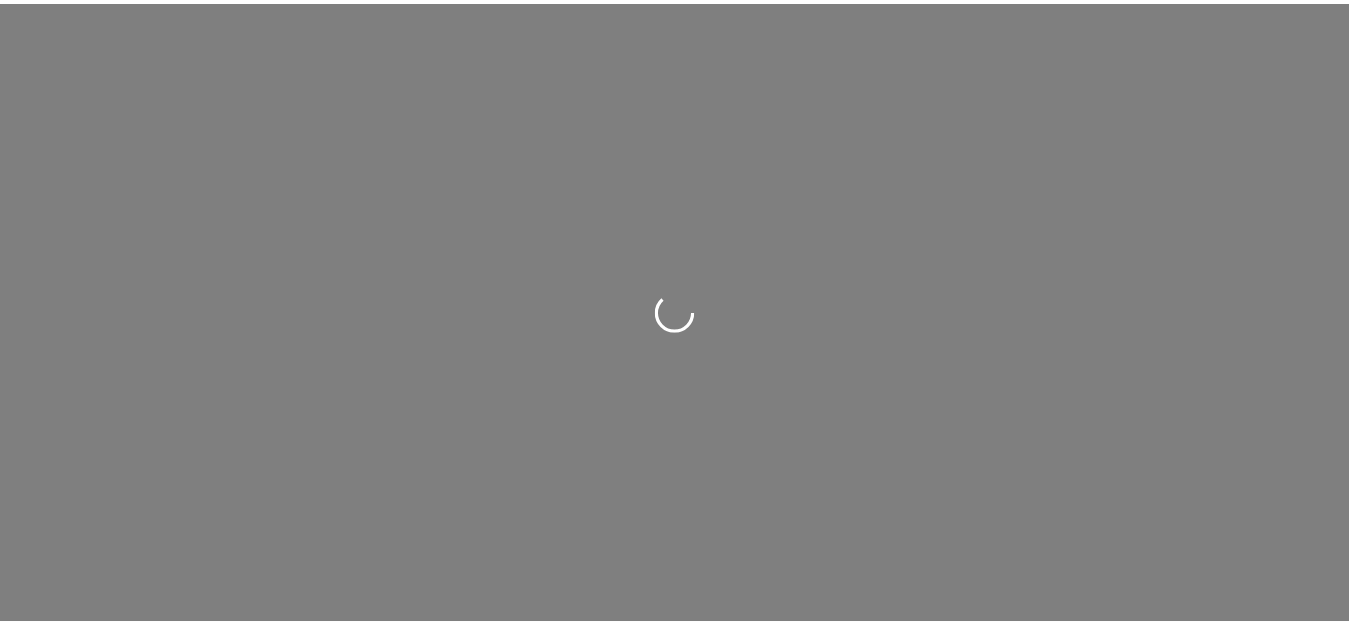 scroll, scrollTop: 0, scrollLeft: 0, axis: both 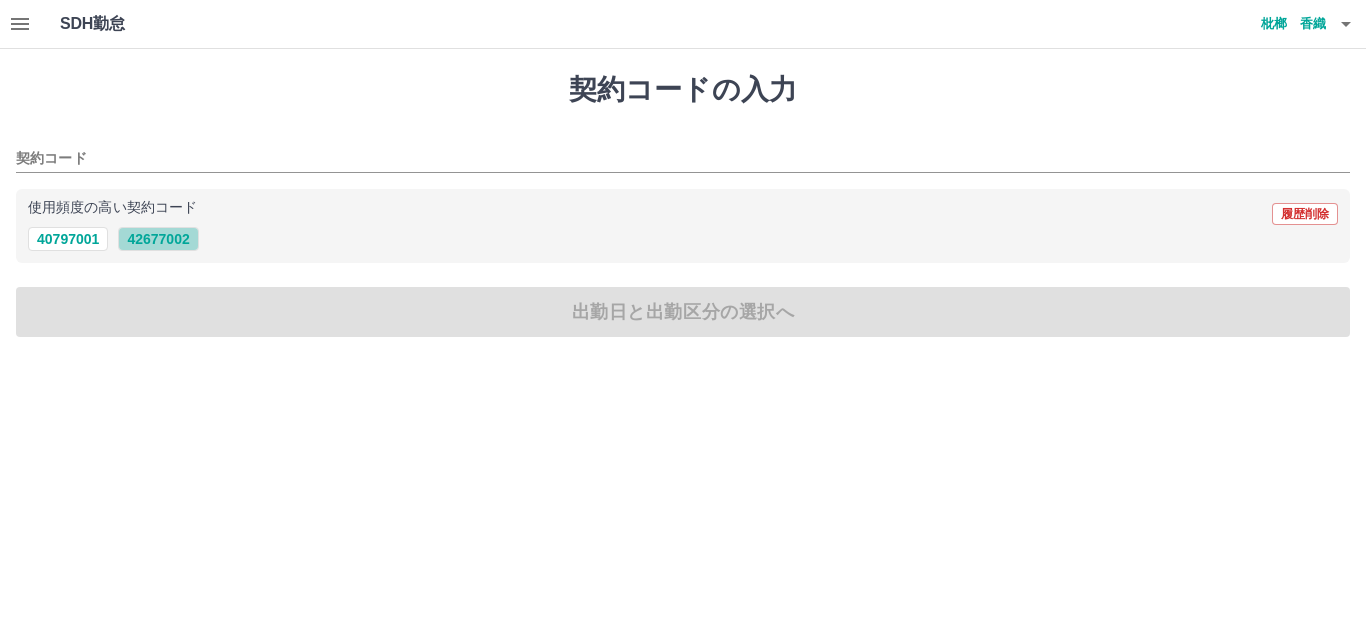 click on "42677002" at bounding box center [158, 239] 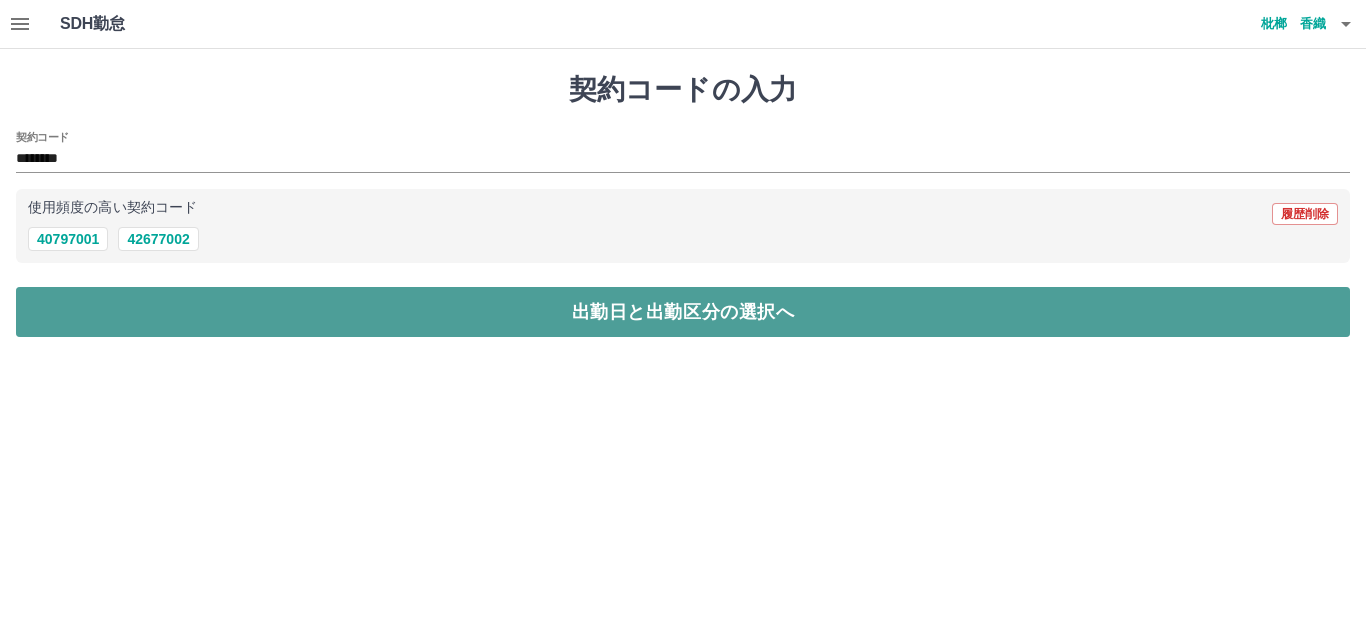 click on "出勤日と出勤区分の選択へ" at bounding box center (683, 312) 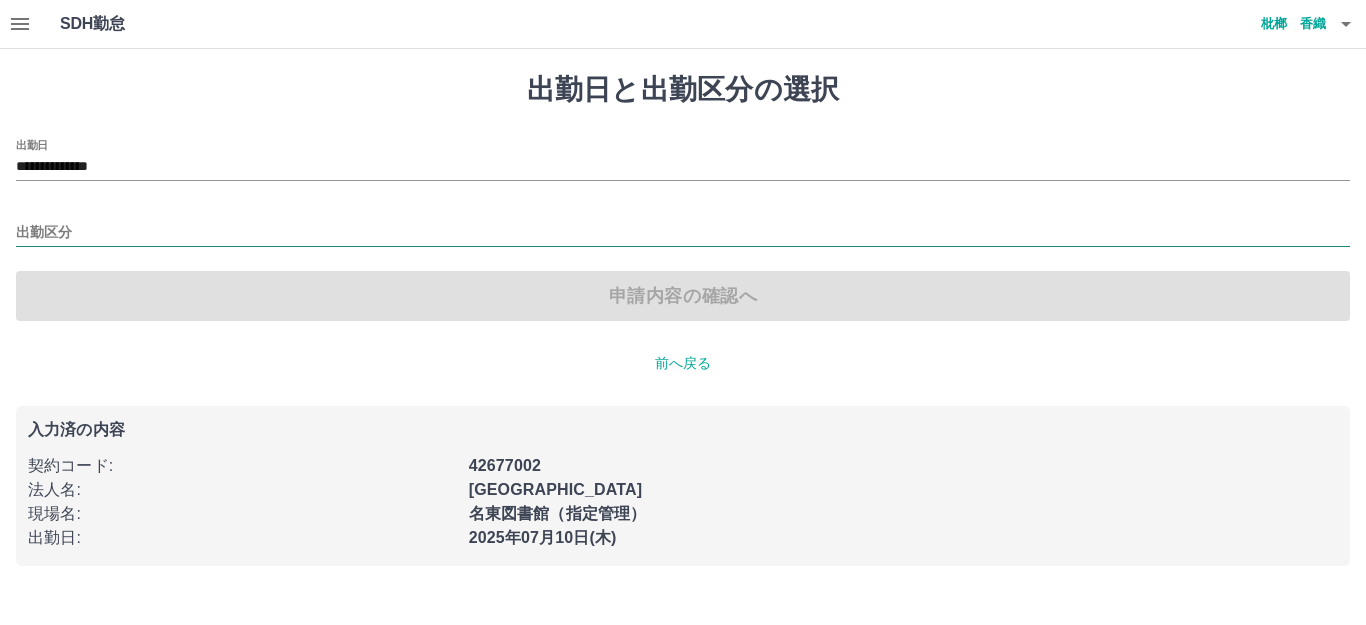 click on "出勤区分" at bounding box center (683, 233) 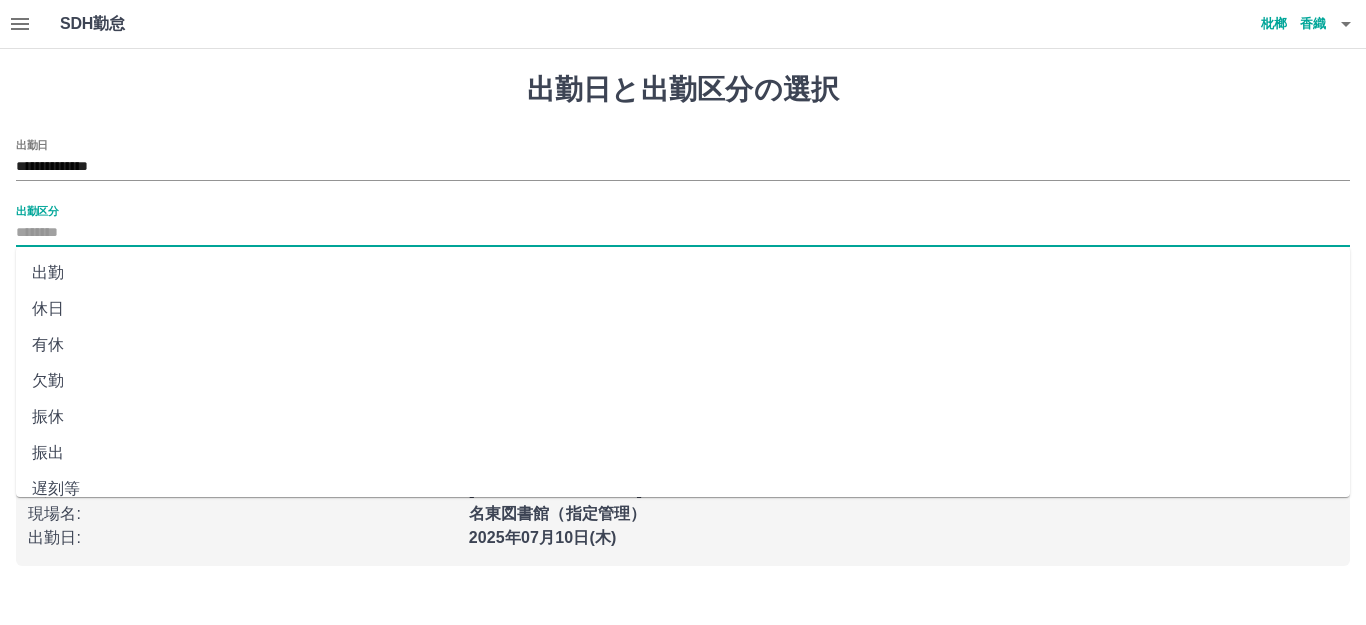 click on "出勤" at bounding box center (683, 273) 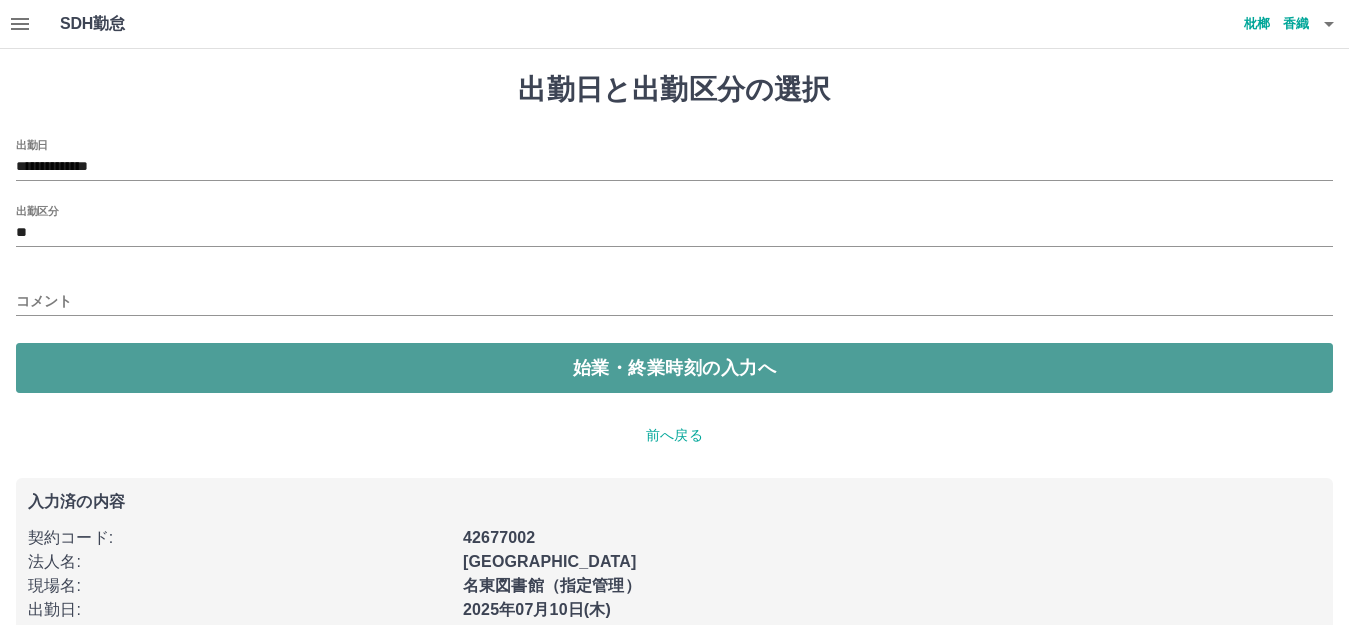 click on "始業・終業時刻の入力へ" at bounding box center (674, 368) 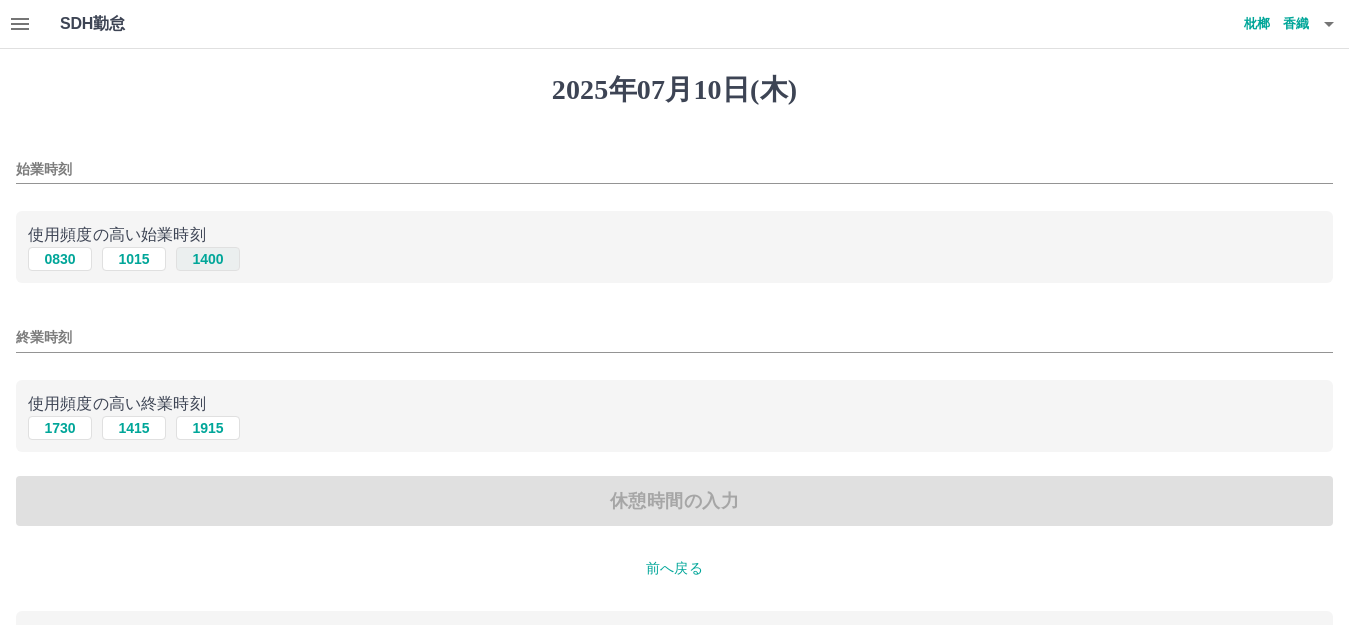 click on "1400" at bounding box center (208, 259) 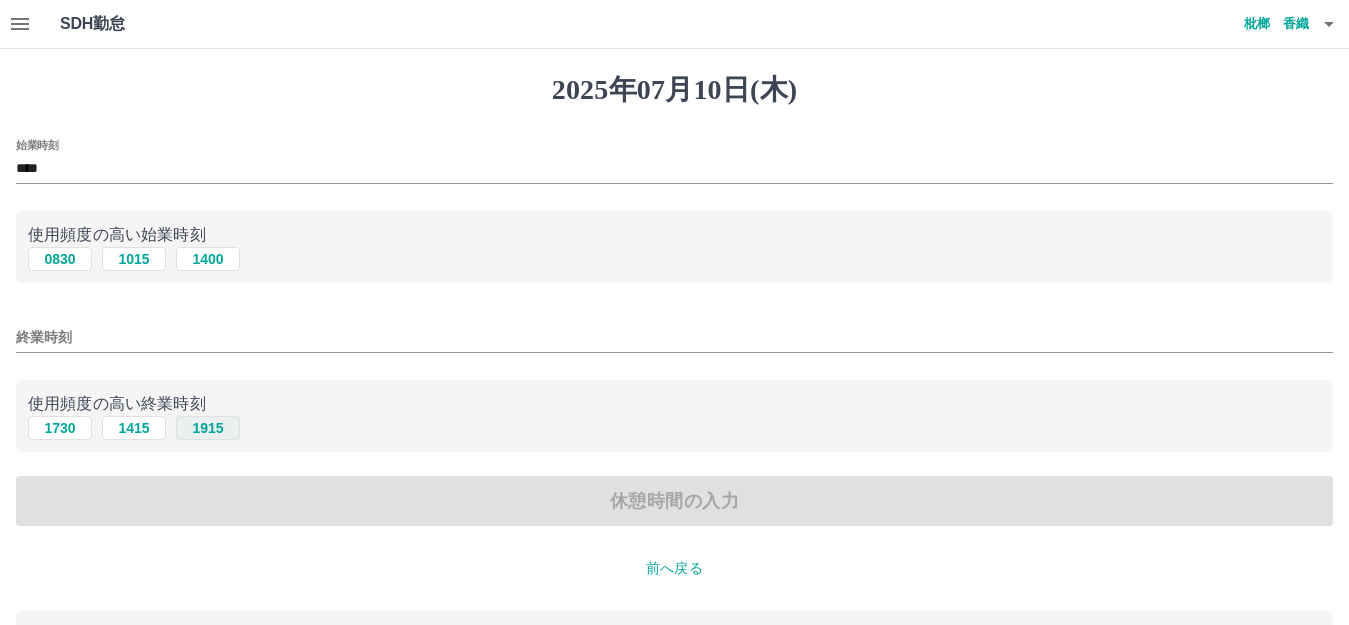 click on "1915" at bounding box center (208, 428) 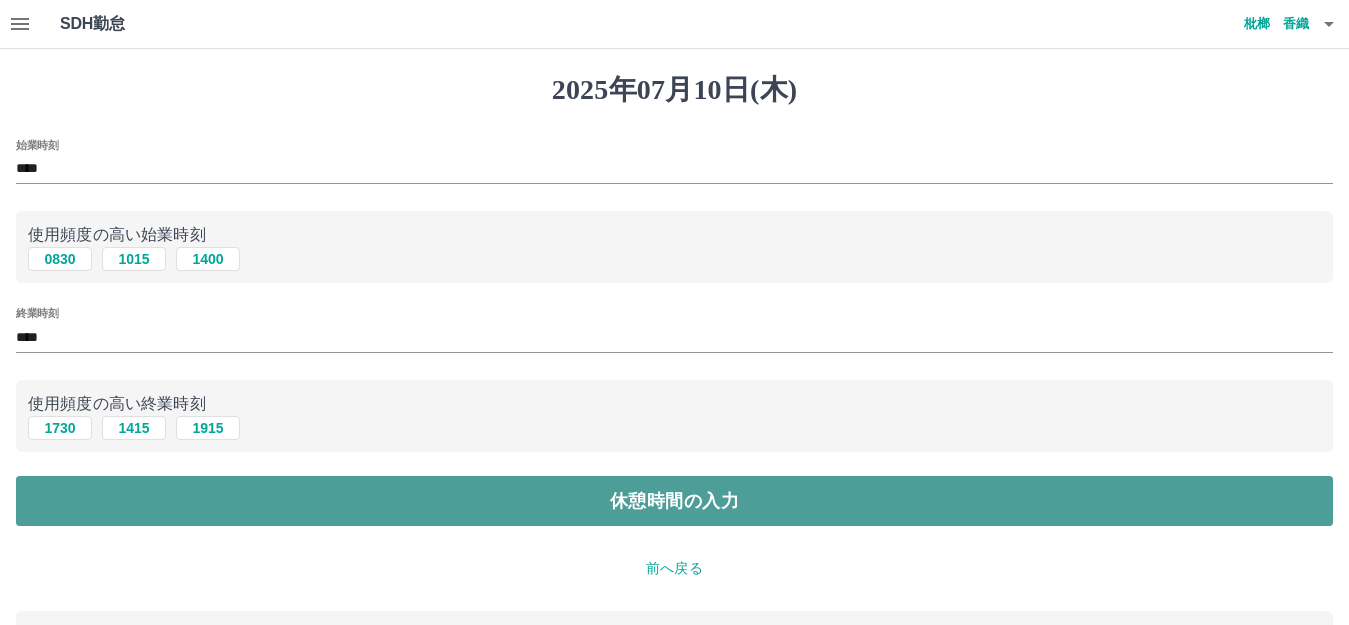 click on "休憩時間の入力" at bounding box center (674, 501) 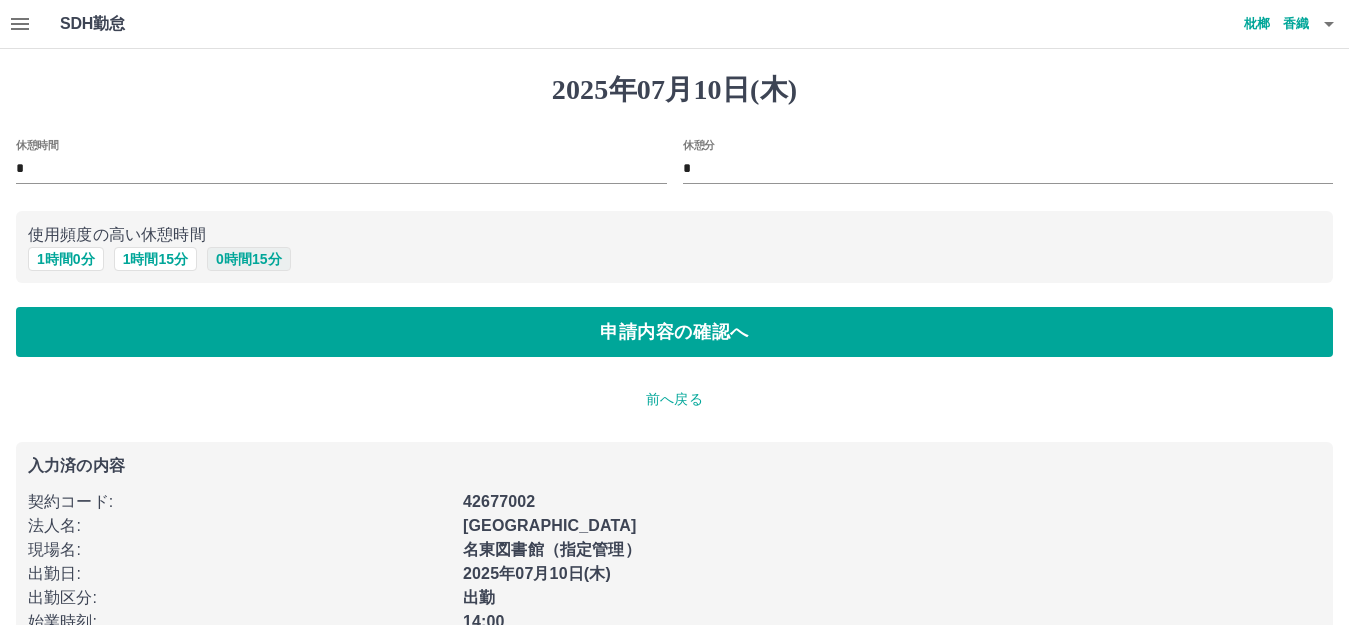 click on "0 時間 15 分" at bounding box center [248, 259] 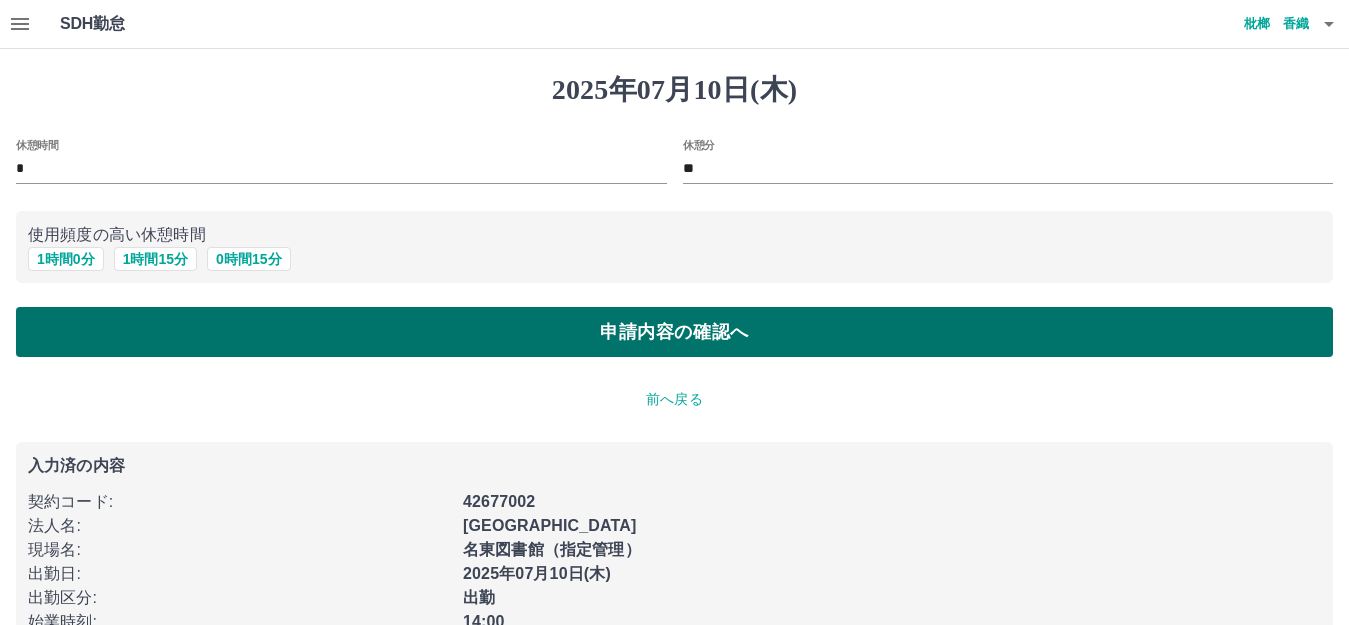 click on "申請内容の確認へ" at bounding box center [674, 332] 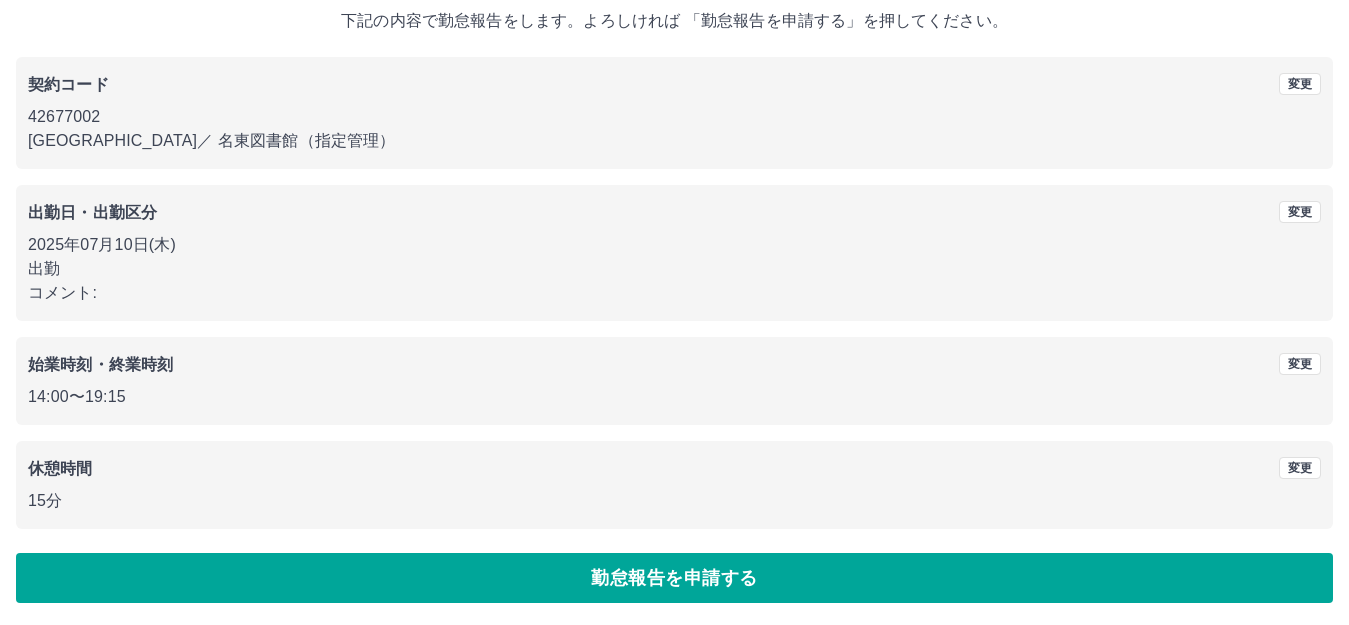 scroll, scrollTop: 124, scrollLeft: 0, axis: vertical 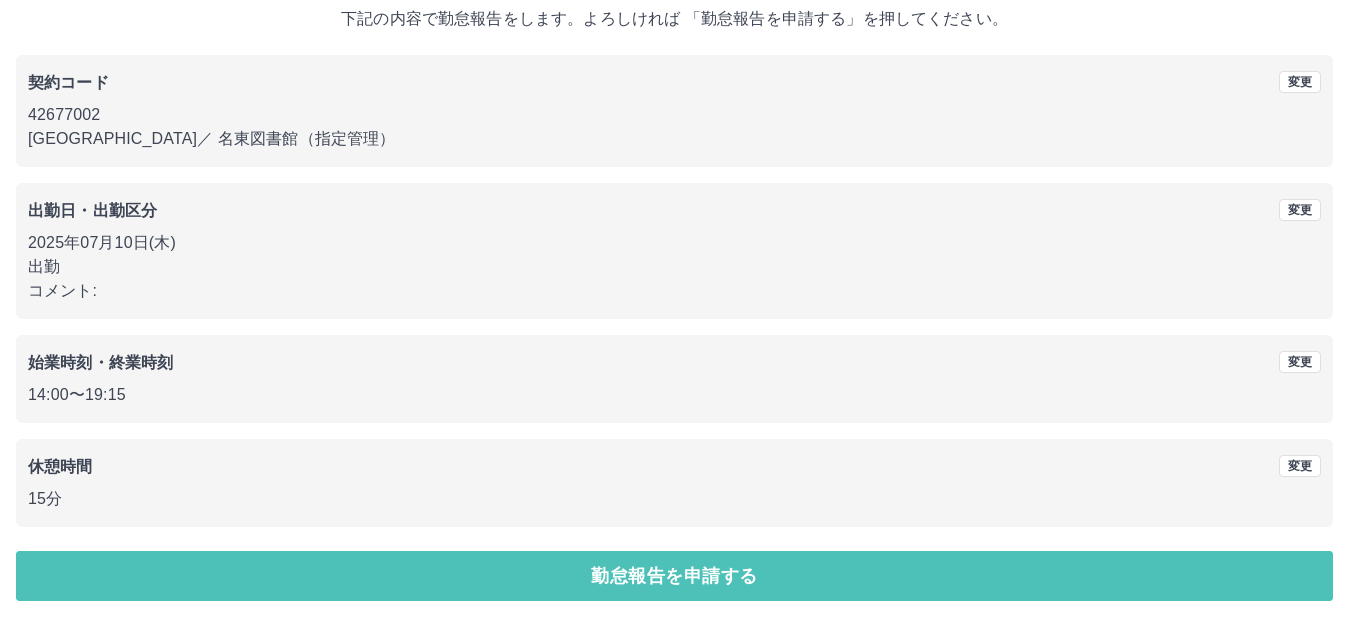 click on "勤怠報告を申請する" at bounding box center [674, 576] 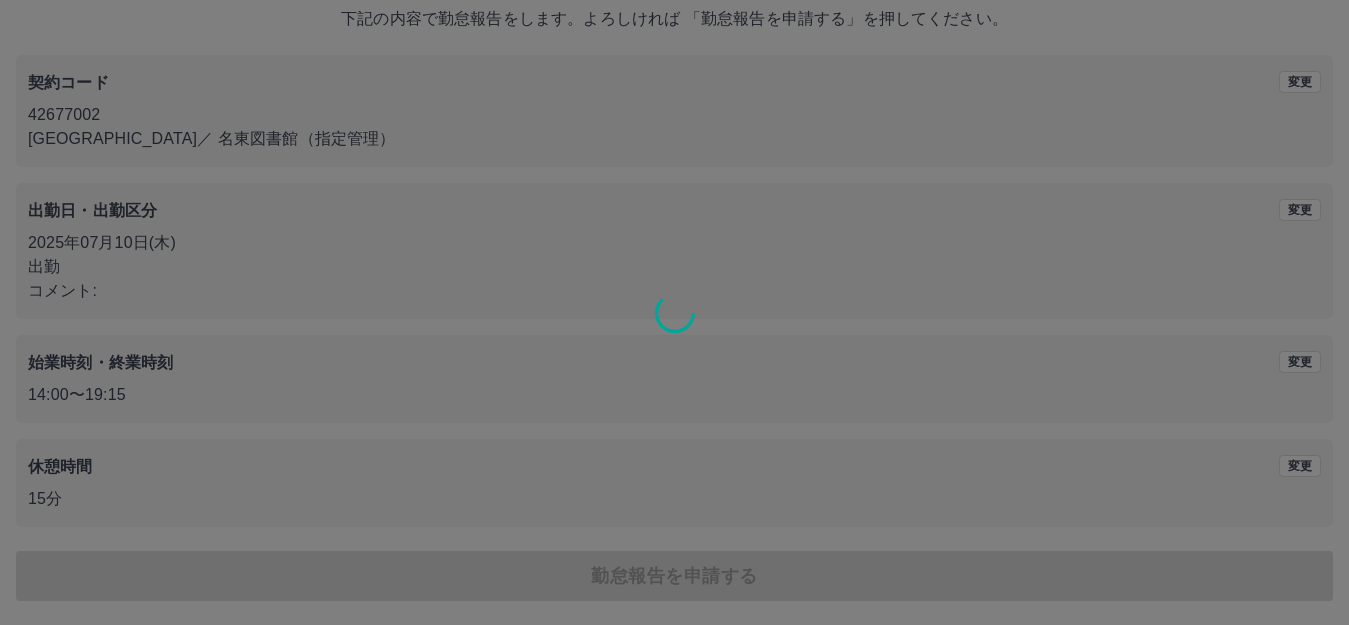 scroll, scrollTop: 0, scrollLeft: 0, axis: both 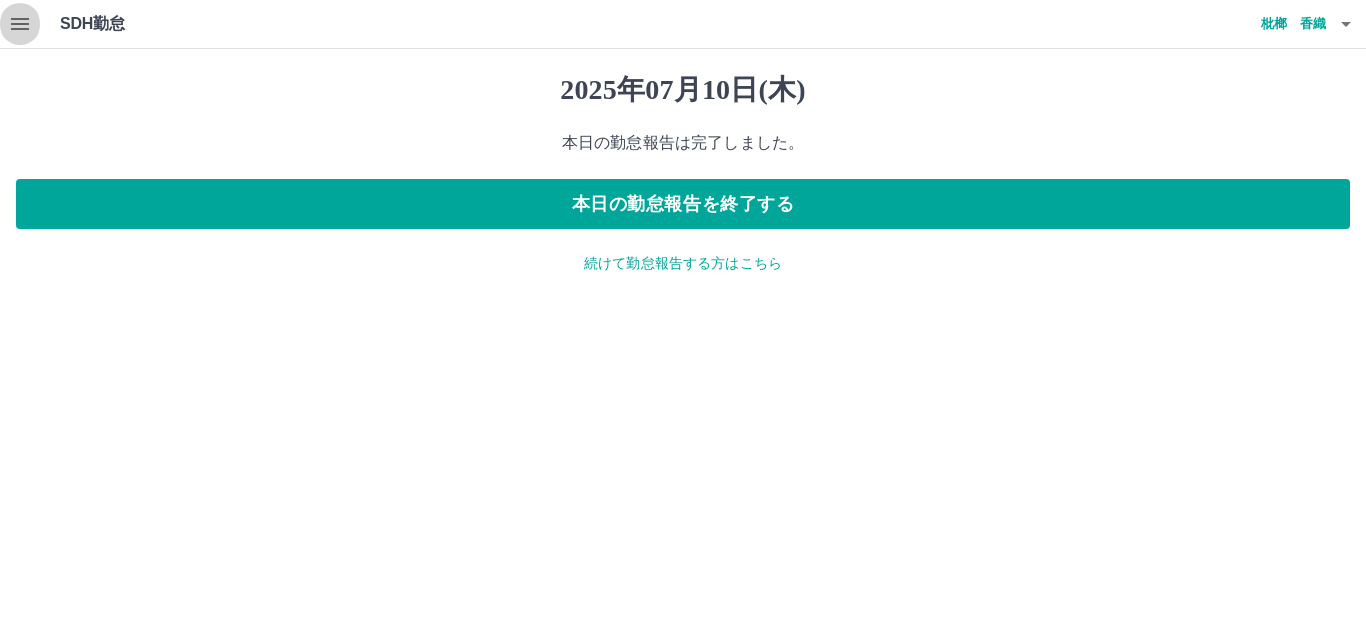click 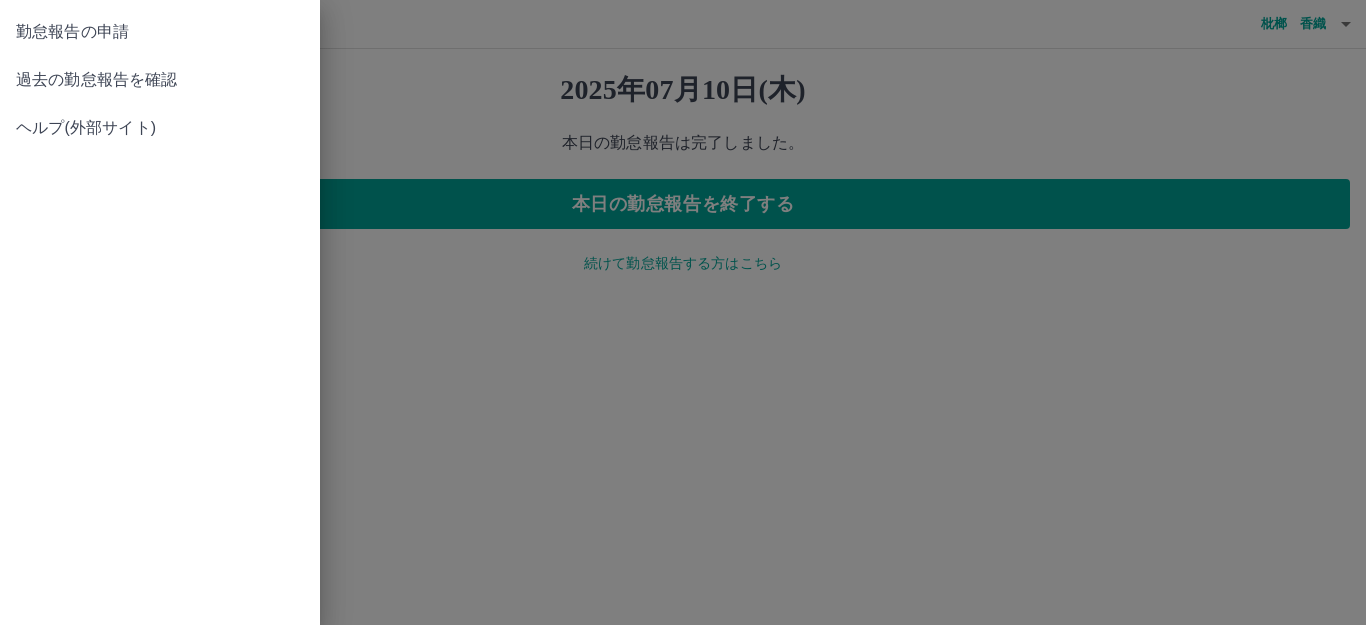 click on "過去の勤怠報告を確認" at bounding box center [160, 80] 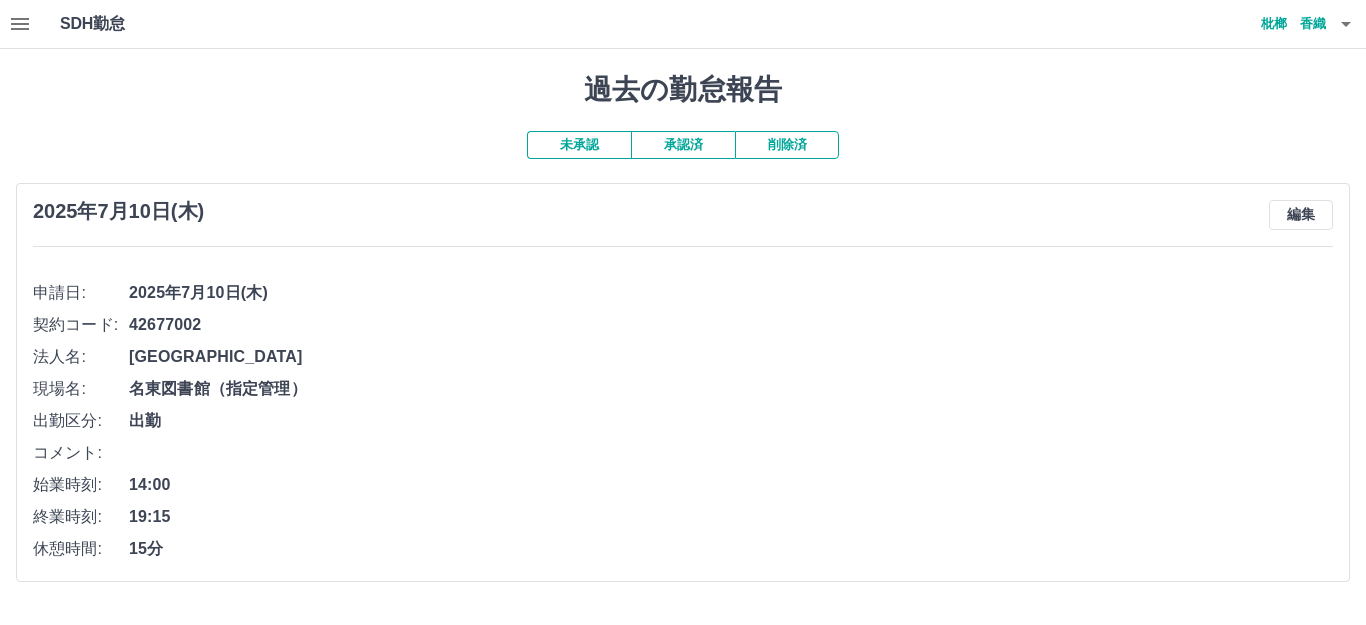 click on "承認済" at bounding box center (683, 145) 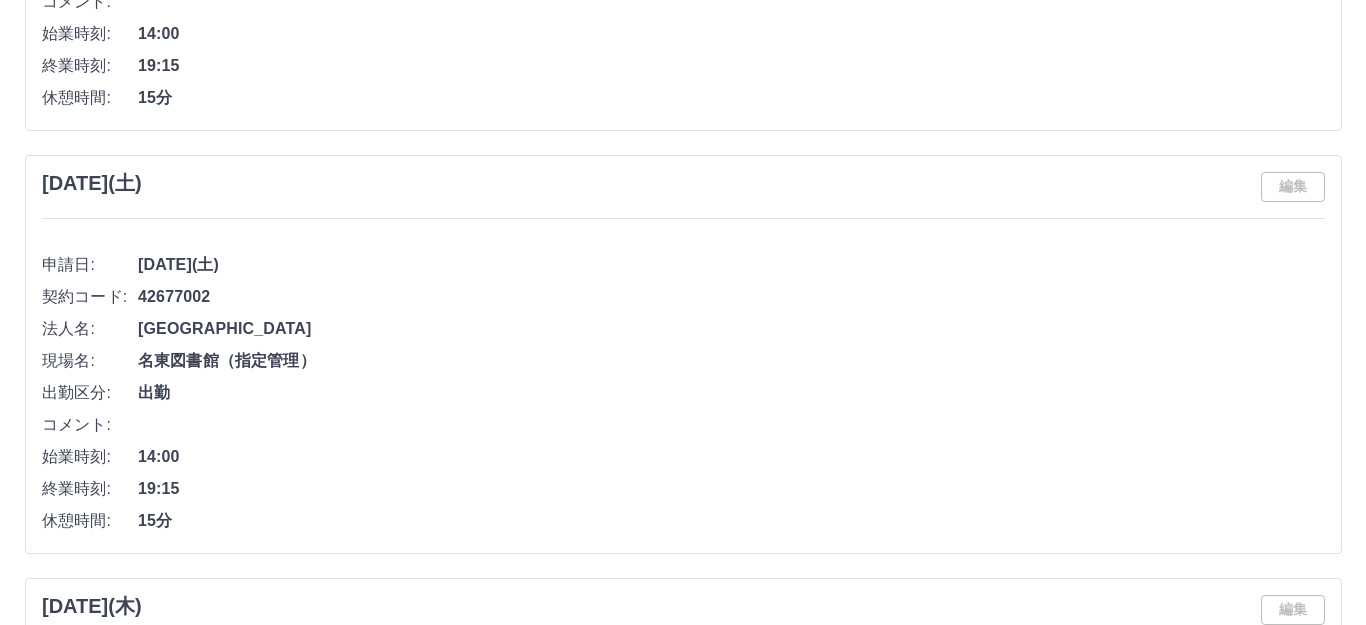 scroll, scrollTop: 0, scrollLeft: 0, axis: both 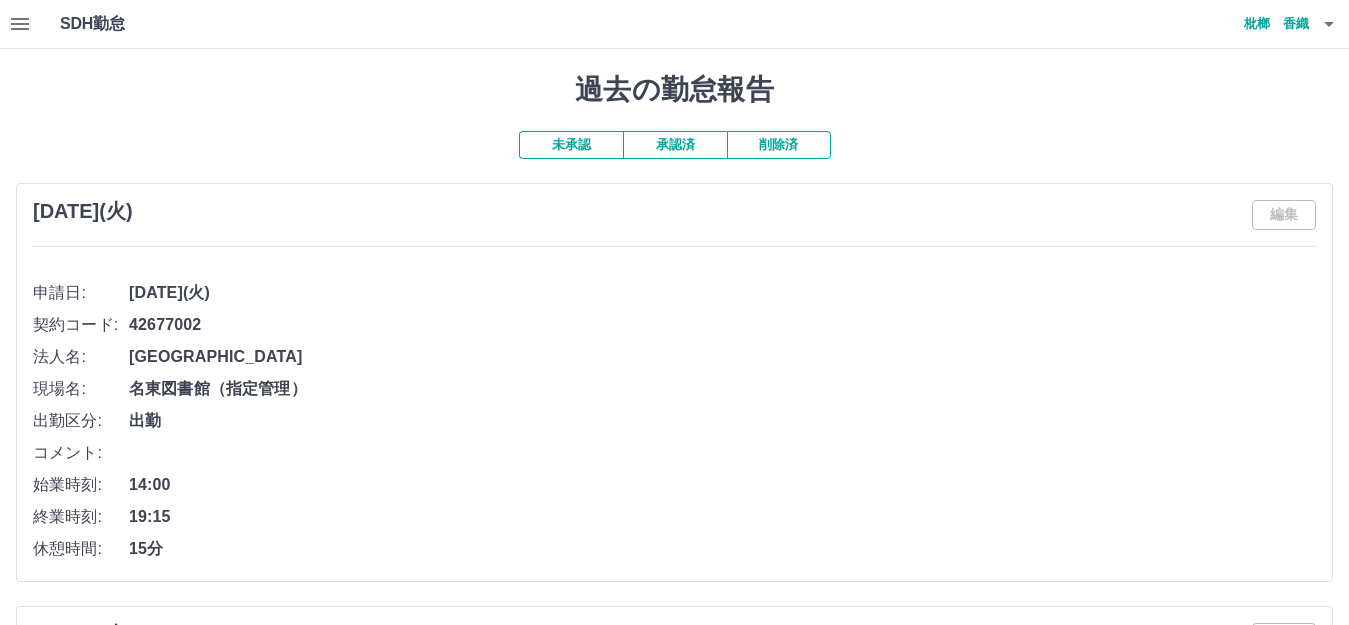 click on "枇榔　香織" at bounding box center (1249, 24) 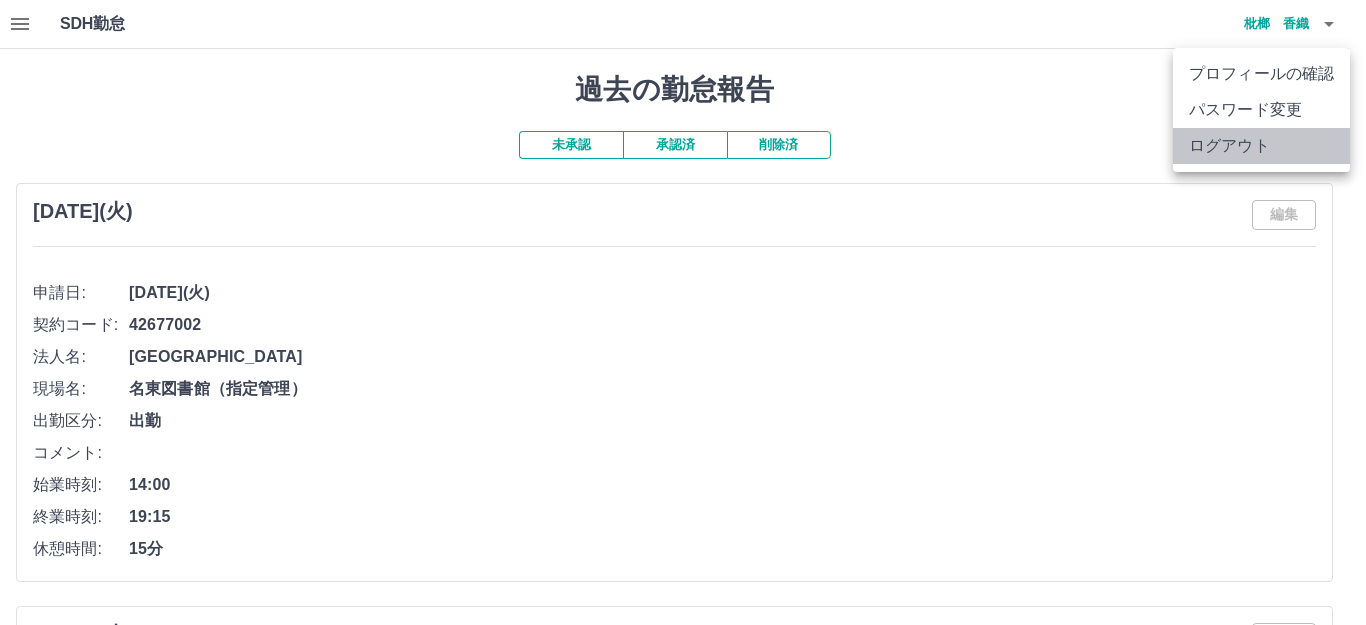 click on "ログアウト" at bounding box center [1261, 146] 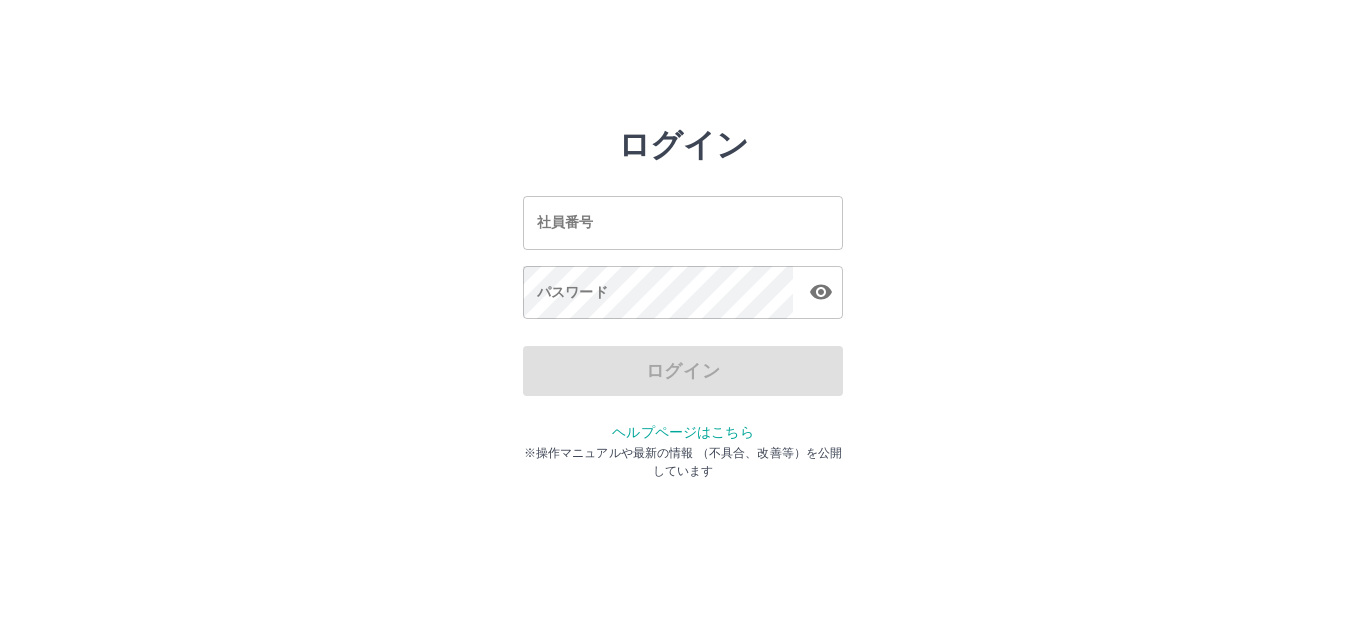 scroll, scrollTop: 0, scrollLeft: 0, axis: both 